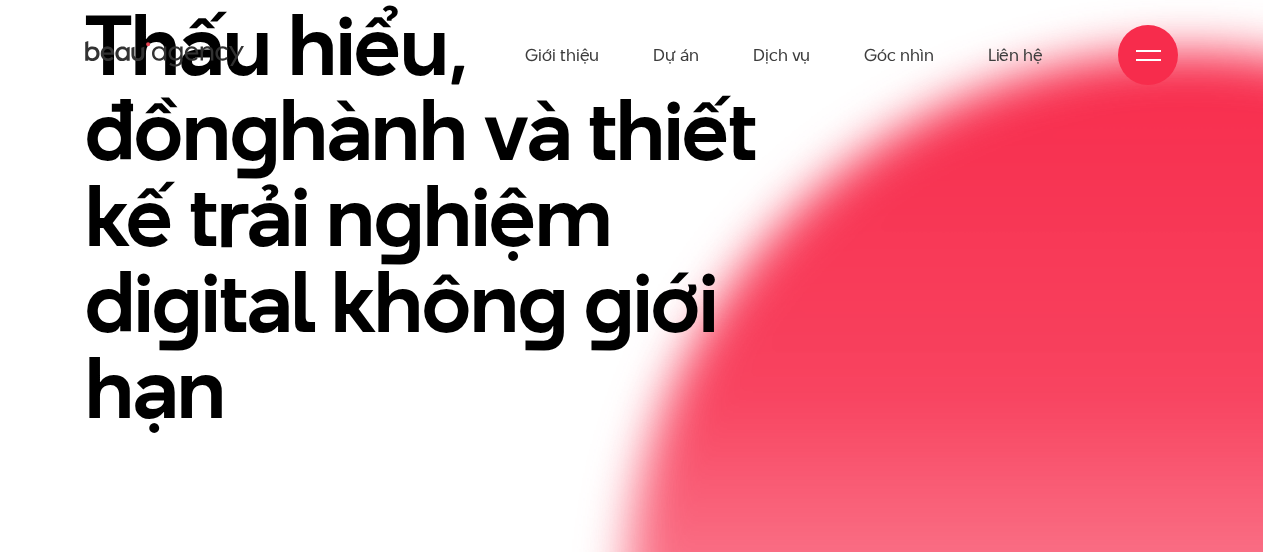 scroll, scrollTop: 0, scrollLeft: 0, axis: both 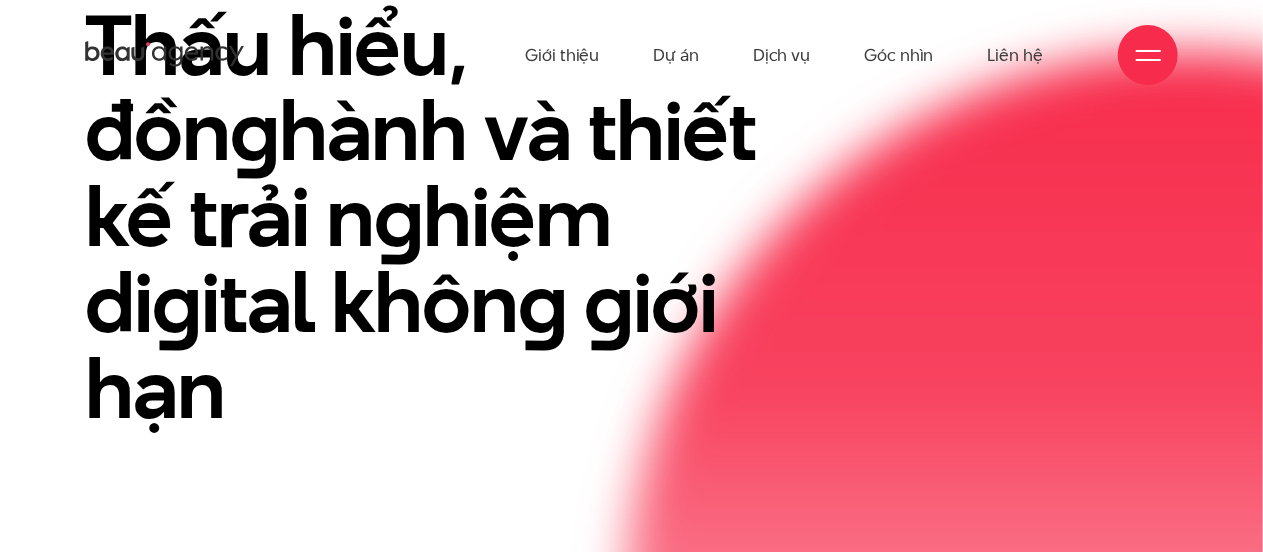 click on "Thấu hiểu, đồn g  hành và thiết kế trải n g hiệm di g ital khôn g   g iới hạn" at bounding box center [444, 217] 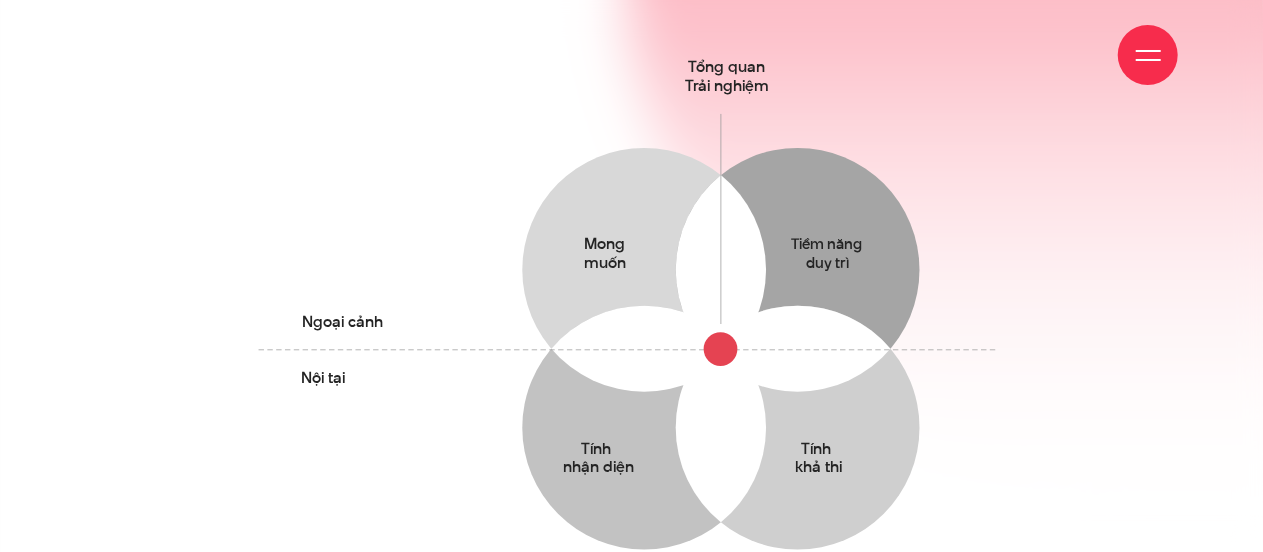 scroll, scrollTop: 1100, scrollLeft: 0, axis: vertical 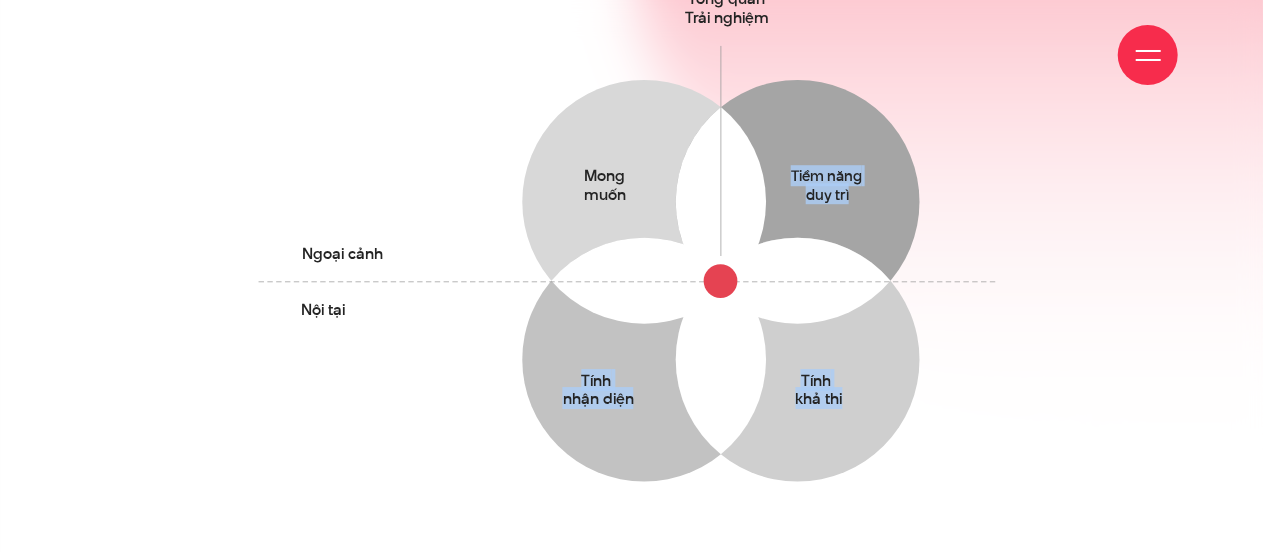 drag, startPoint x: 827, startPoint y: 277, endPoint x: 594, endPoint y: 247, distance: 234.92339 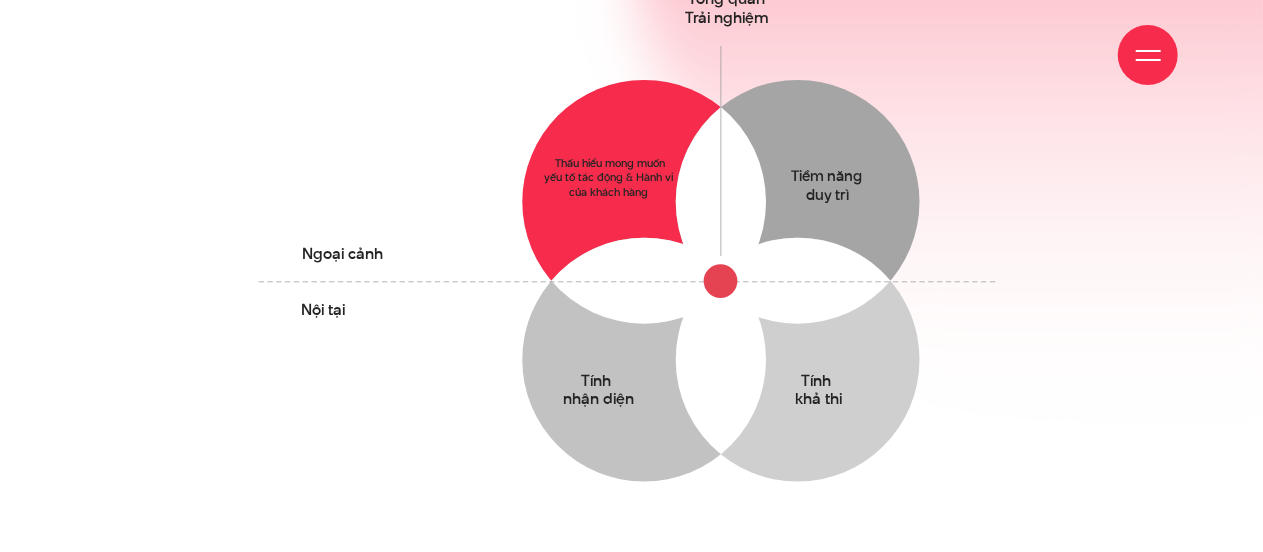 click 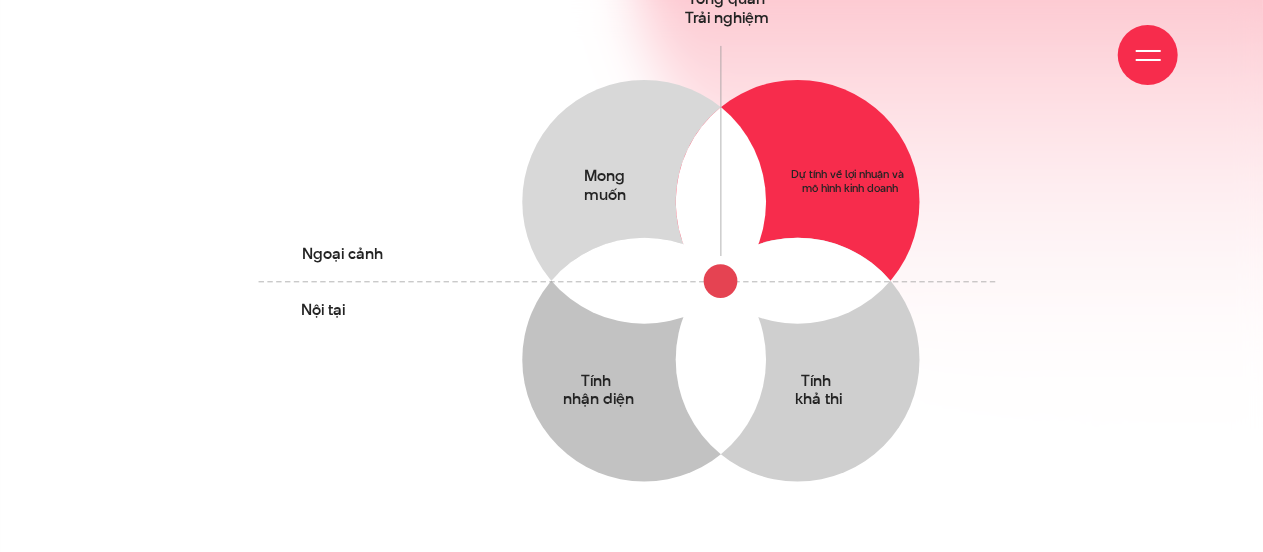 click 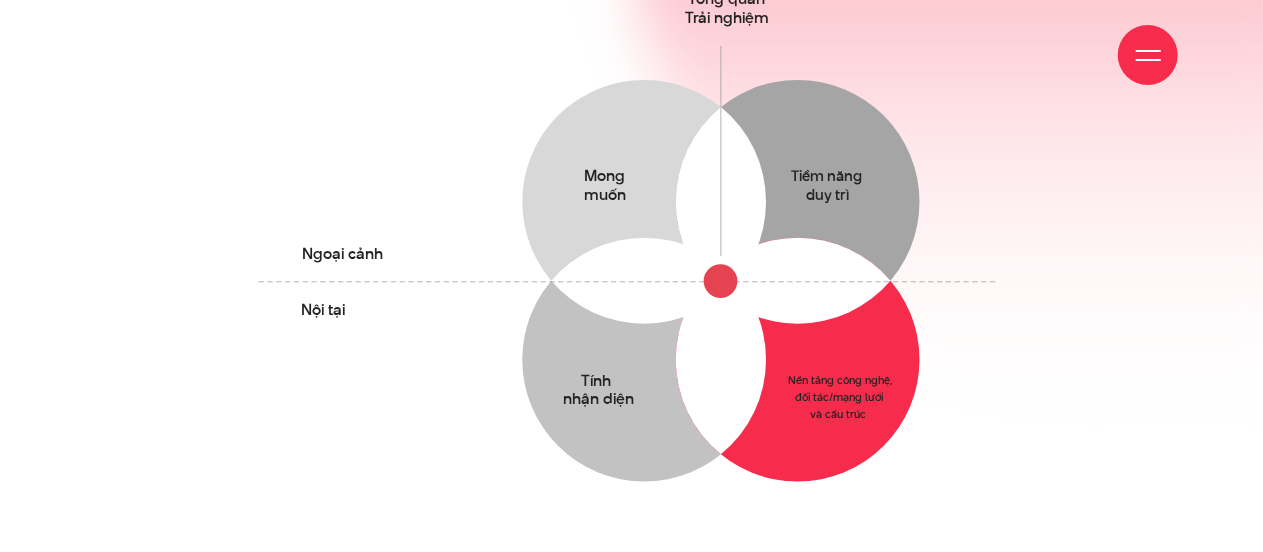 click 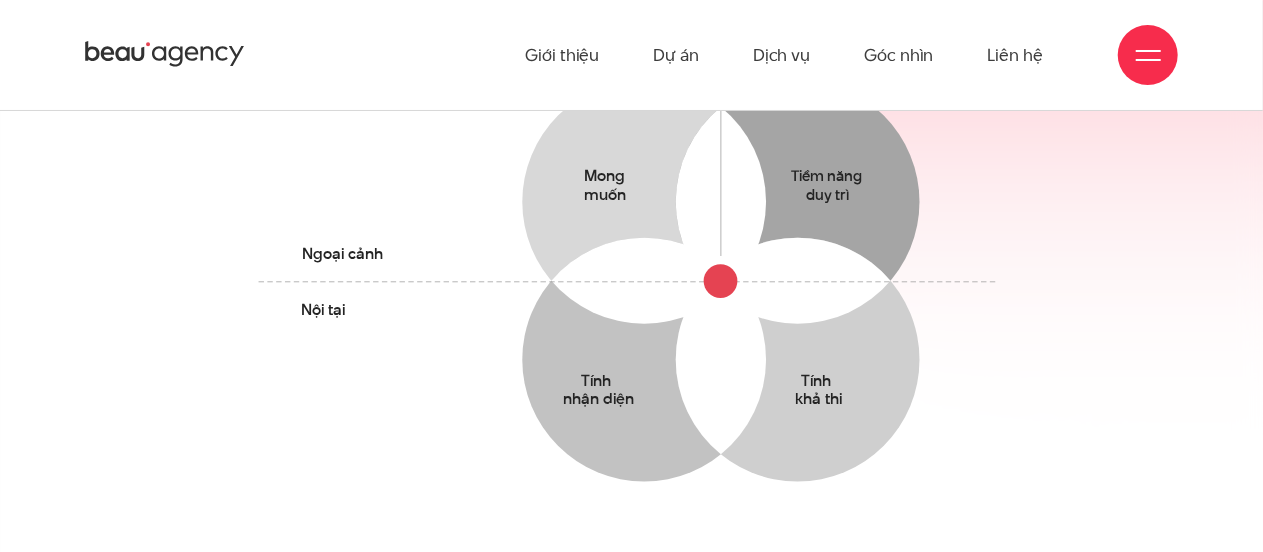 click on "Ngoại cảnh" 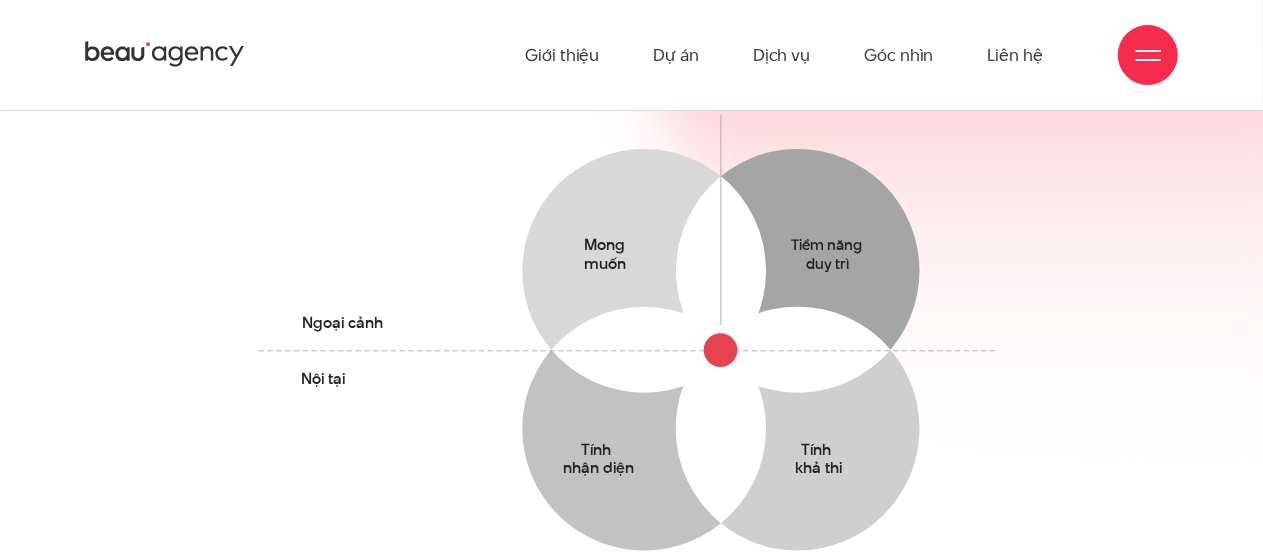scroll, scrollTop: 1000, scrollLeft: 0, axis: vertical 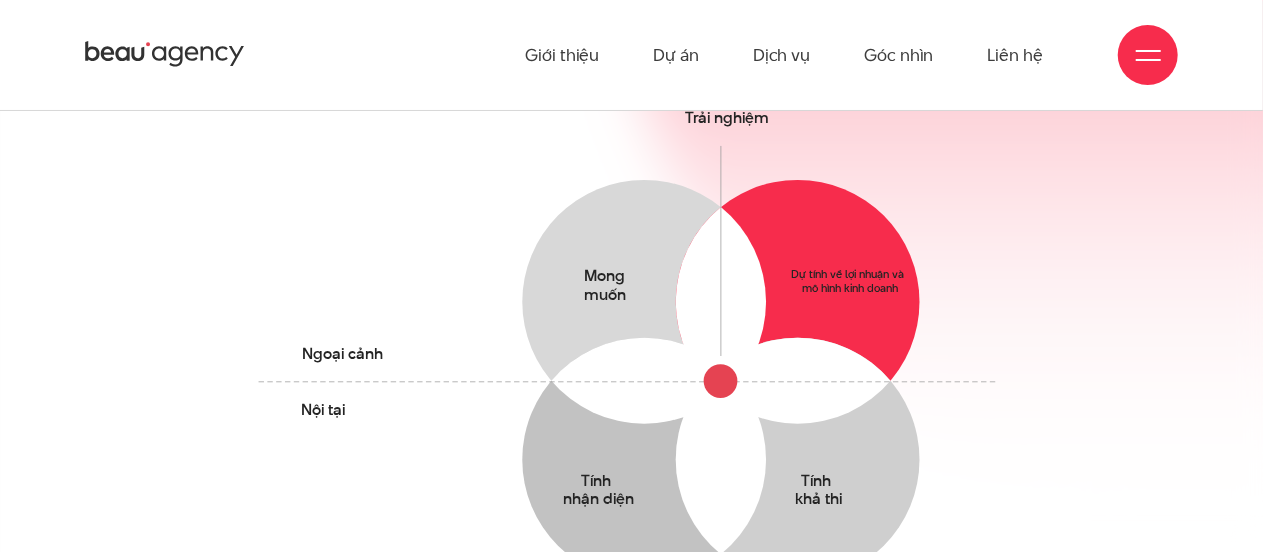 click 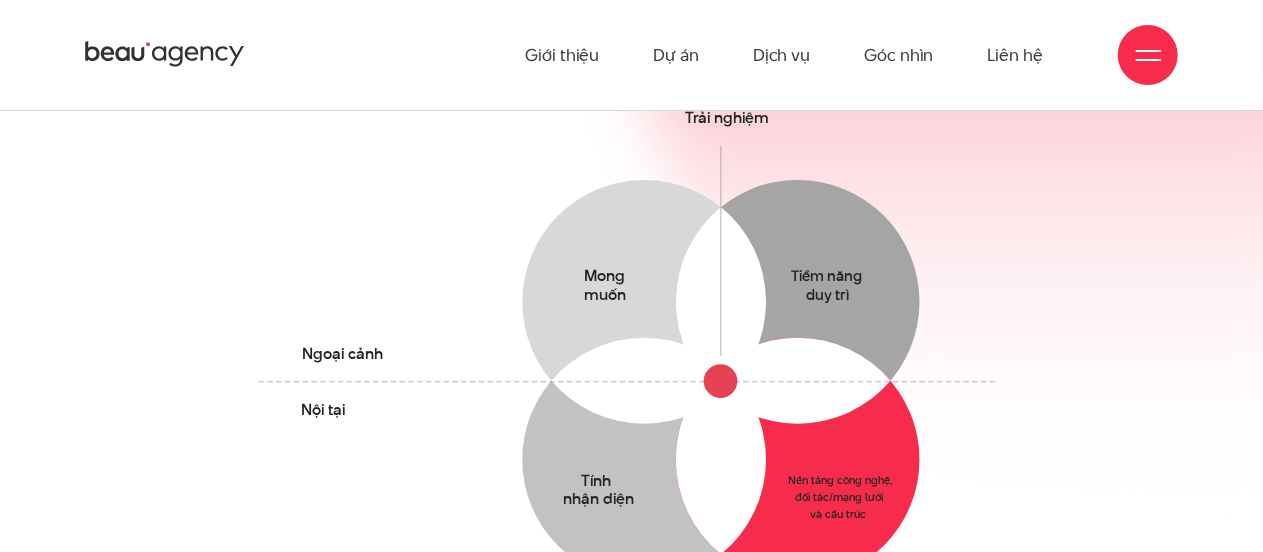 click 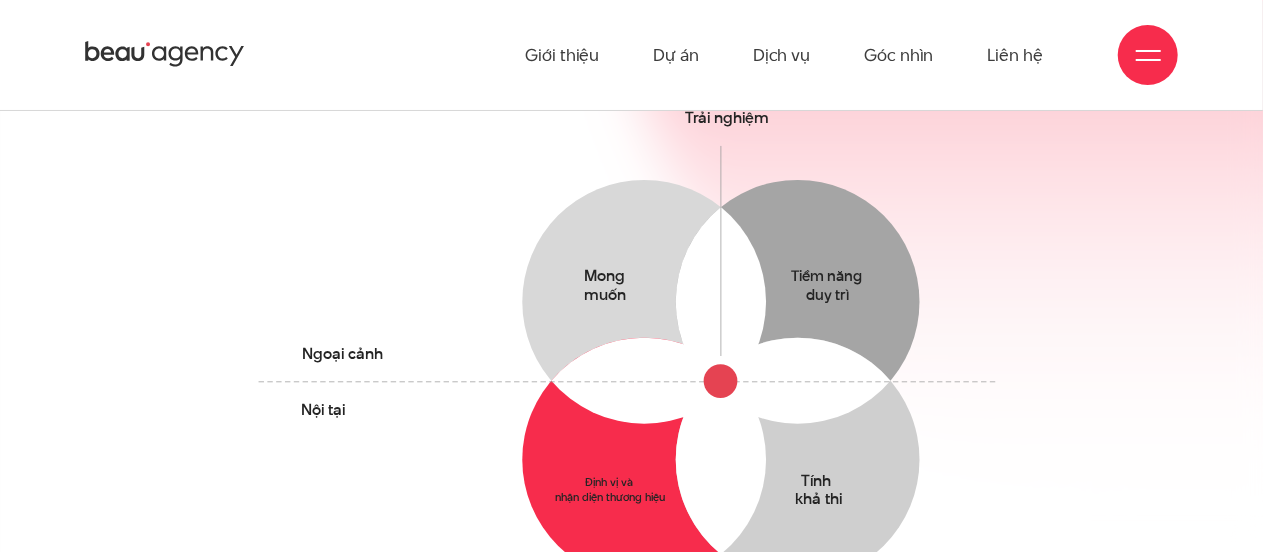 click 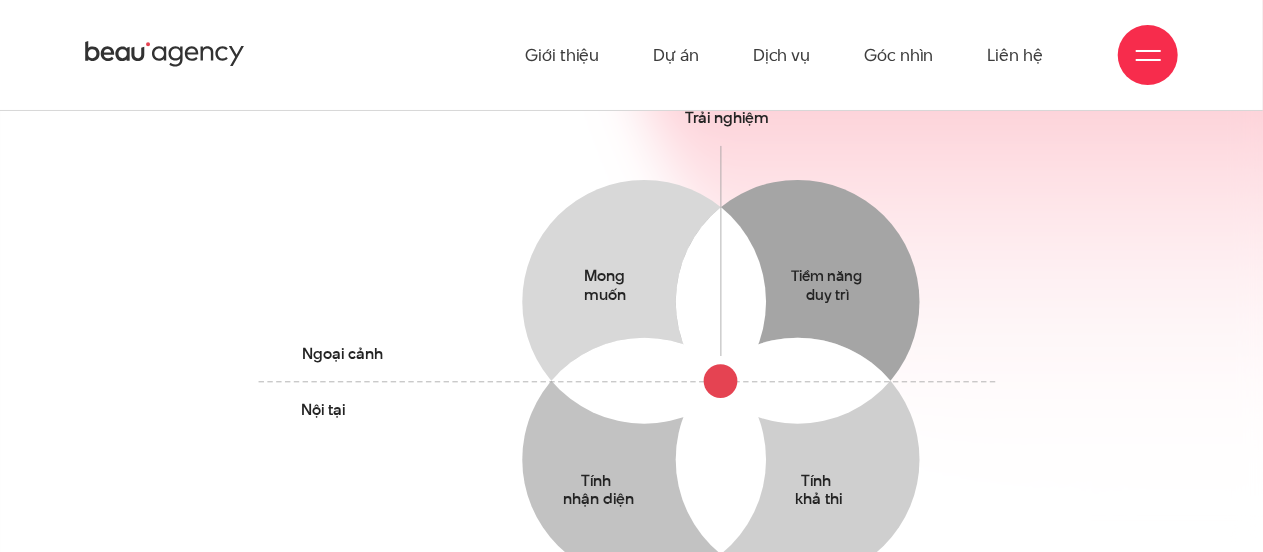 click on "Chún g  tôi xây dựn g  cho mình Tư duy thiết kế, Triết lý sán g  tạo và  g ửi  g ắm Giá trị cho mỗi thươn g  hiệu, mỗi doanh n g hiệp cũn g  như cả cộn g  đồn g .
Mong
muốn
Thấu hiểu mong muốn
yếu tố tác động & Hành vi
của khách hàng duy trì" at bounding box center [631, 221] 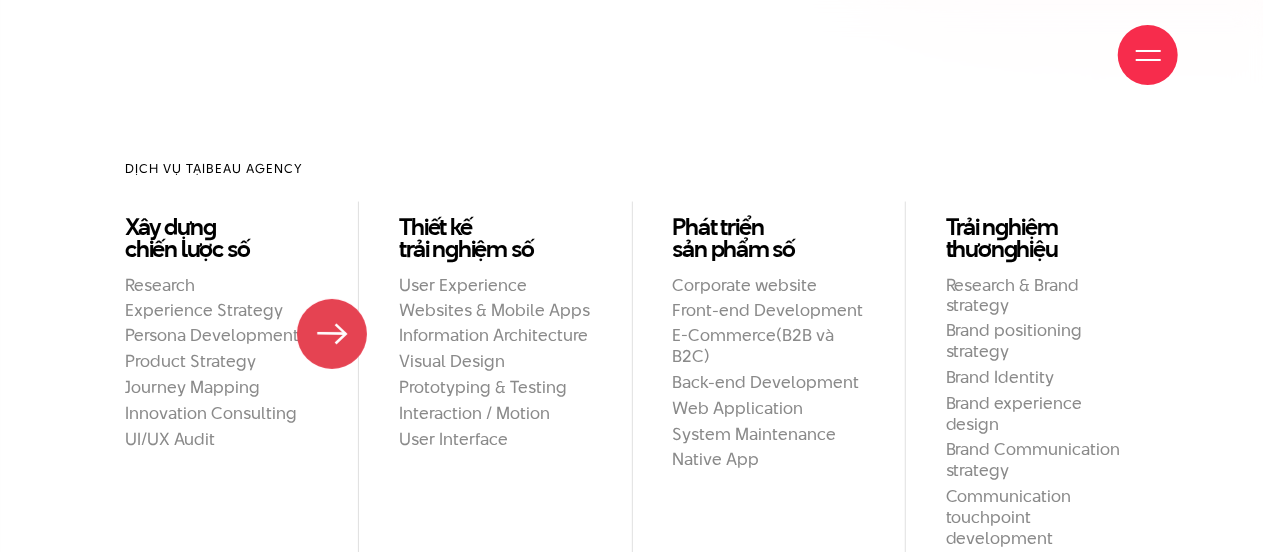 scroll, scrollTop: 1600, scrollLeft: 0, axis: vertical 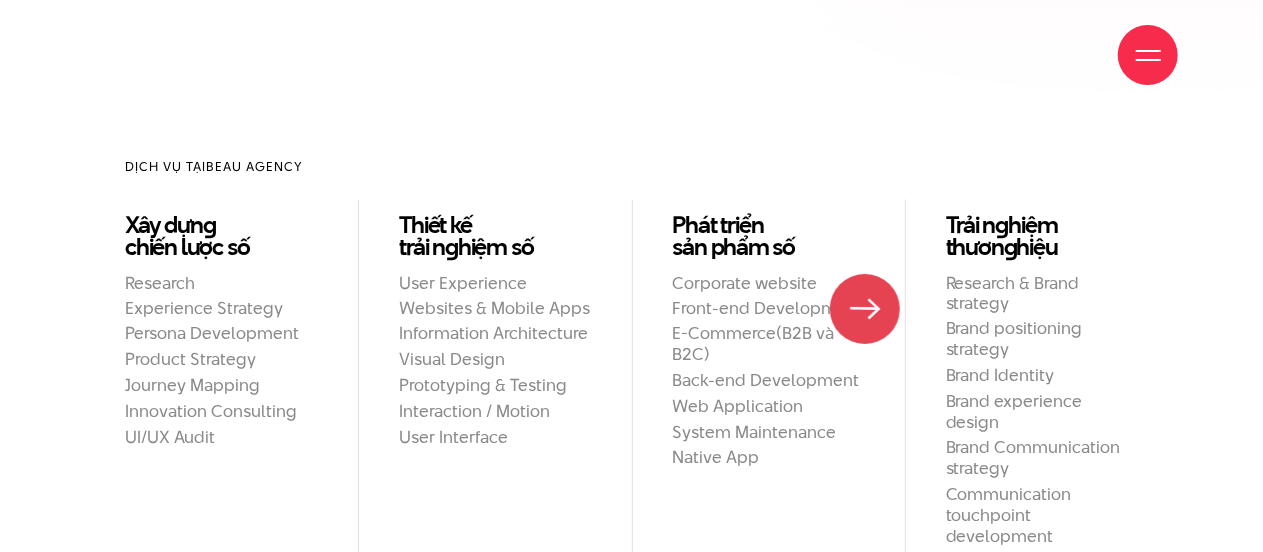 click on "Phát triển  sản phẩm số
Corporate website
Front-end Development
E-Commerce(B2B và B2C)
Back-end Development
Web Application
System Maintenance
Native App" at bounding box center [768, 381] 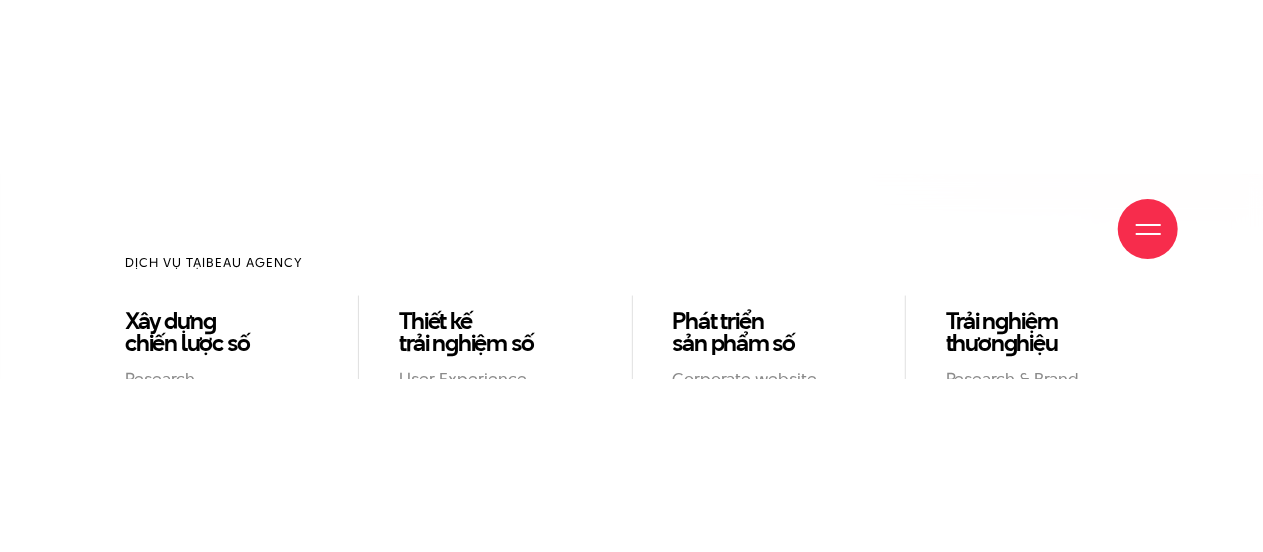 scroll, scrollTop: 1709, scrollLeft: 0, axis: vertical 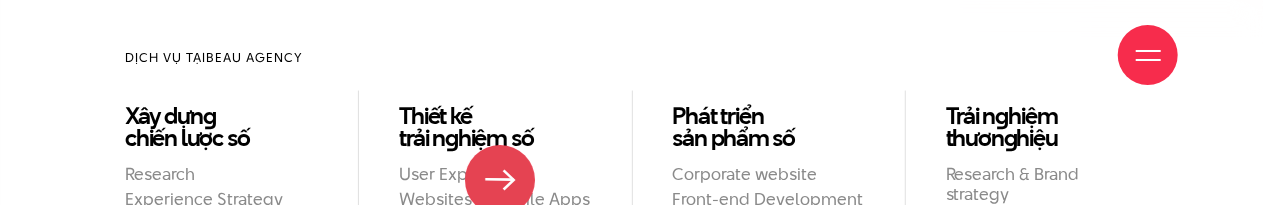 click on "Information Architecture" at bounding box center [495, 225] 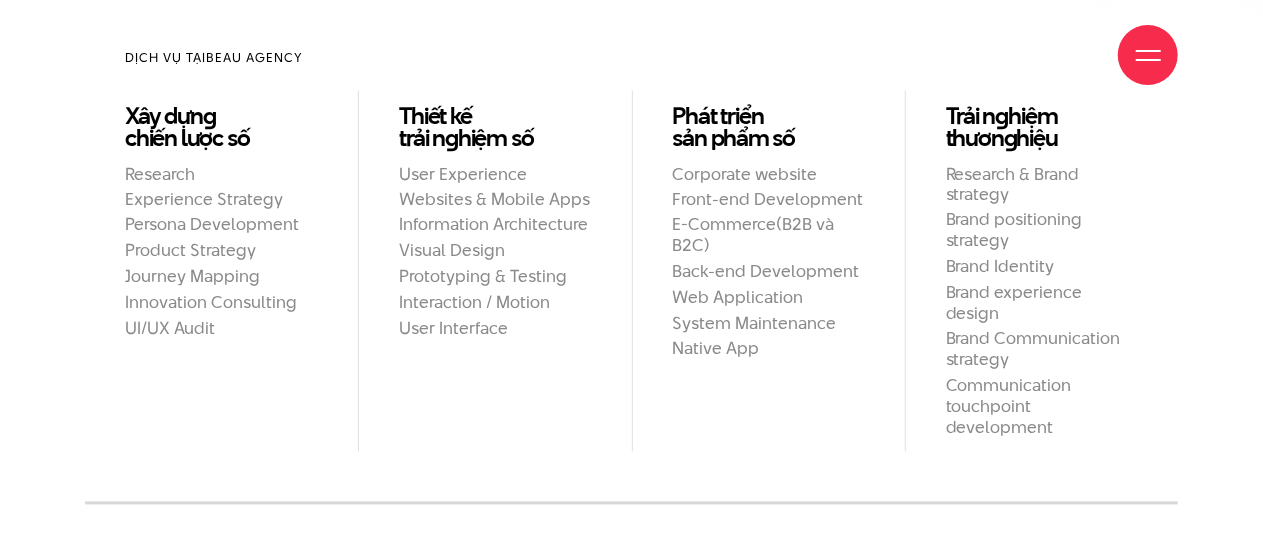 scroll, scrollTop: 1718, scrollLeft: 0, axis: vertical 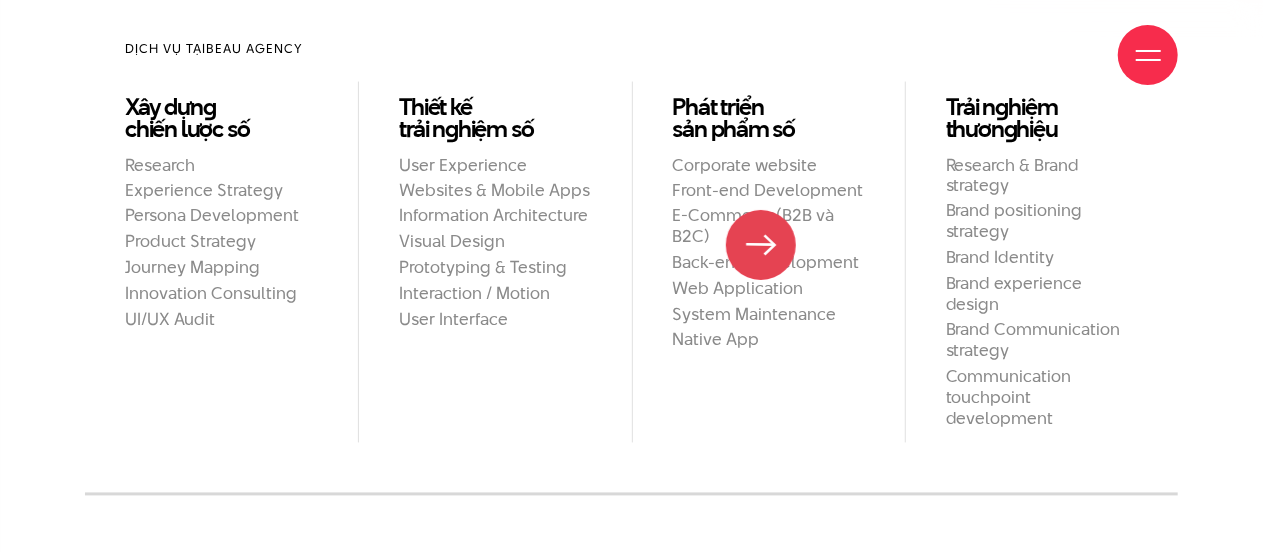 click on "Web Application" at bounding box center [769, 289] 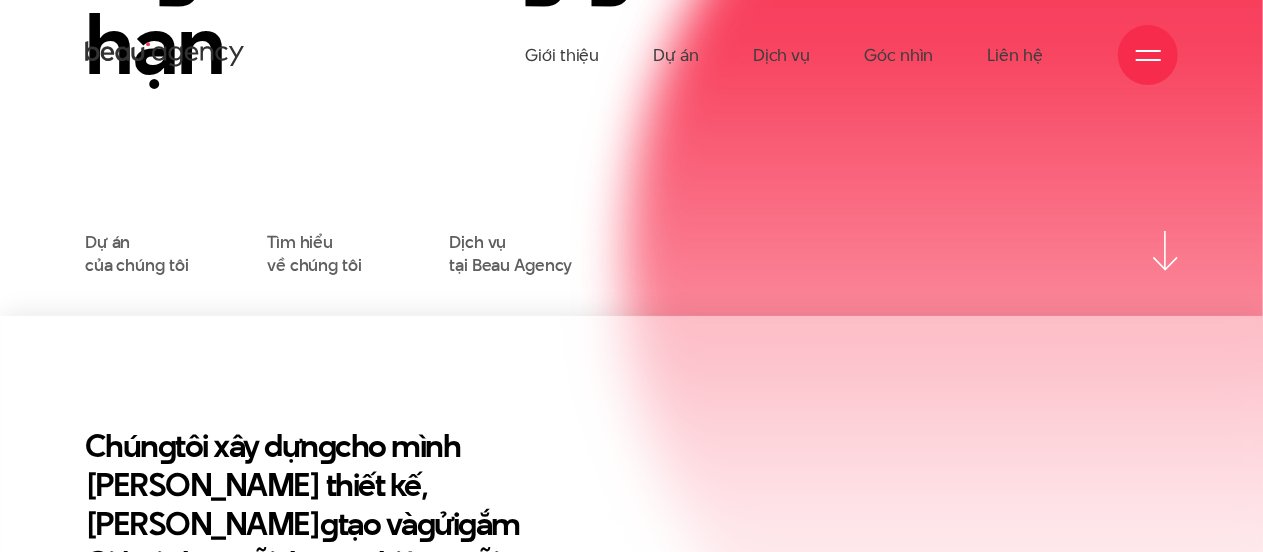 scroll, scrollTop: 400, scrollLeft: 0, axis: vertical 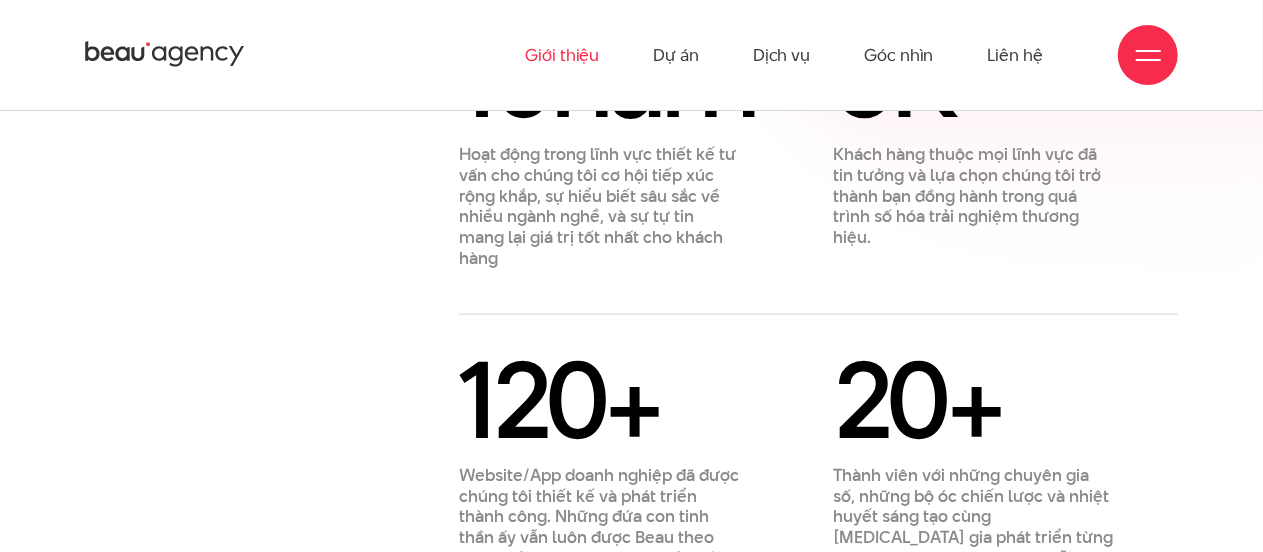 drag, startPoint x: 399, startPoint y: 208, endPoint x: 850, endPoint y: 251, distance: 453.04526 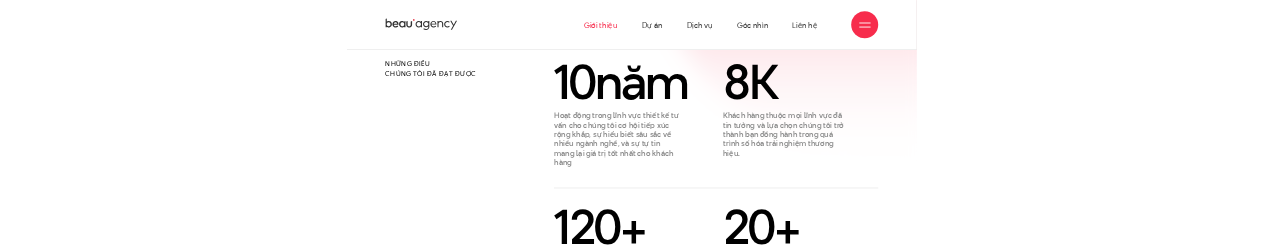 scroll, scrollTop: 900, scrollLeft: 0, axis: vertical 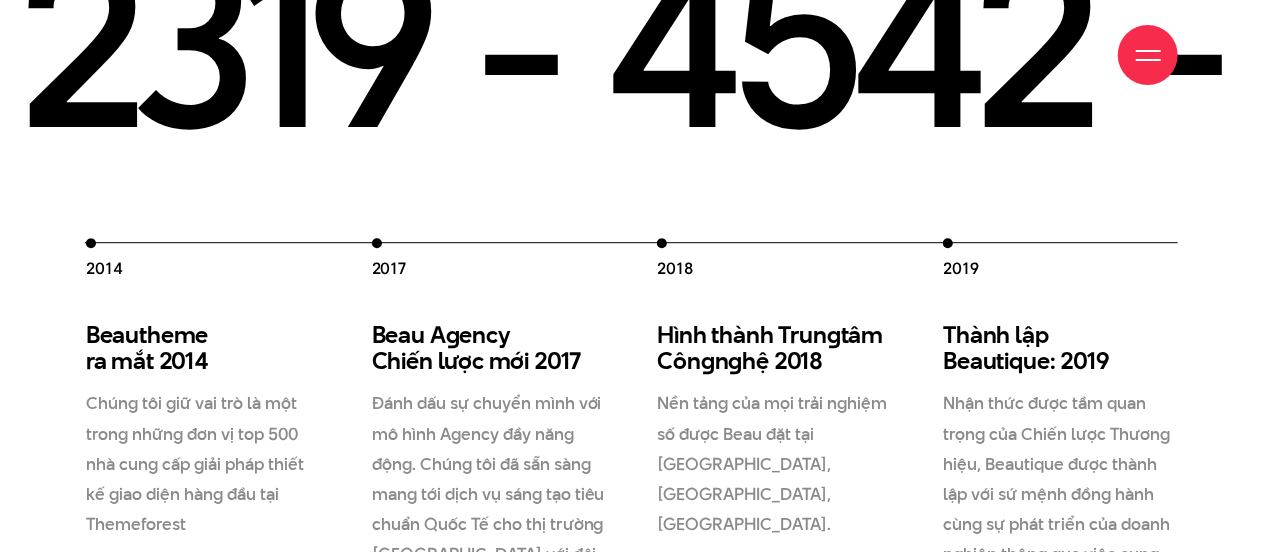 drag, startPoint x: 729, startPoint y: 415, endPoint x: 412, endPoint y: 385, distance: 318.41638 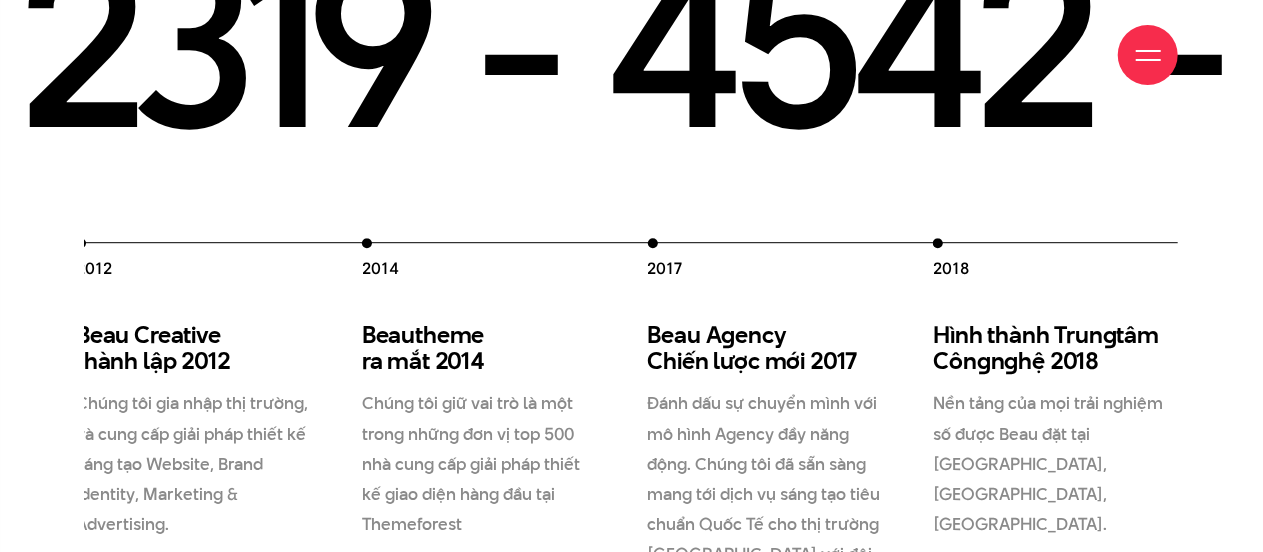 drag, startPoint x: 678, startPoint y: 359, endPoint x: 992, endPoint y: 353, distance: 314.0573 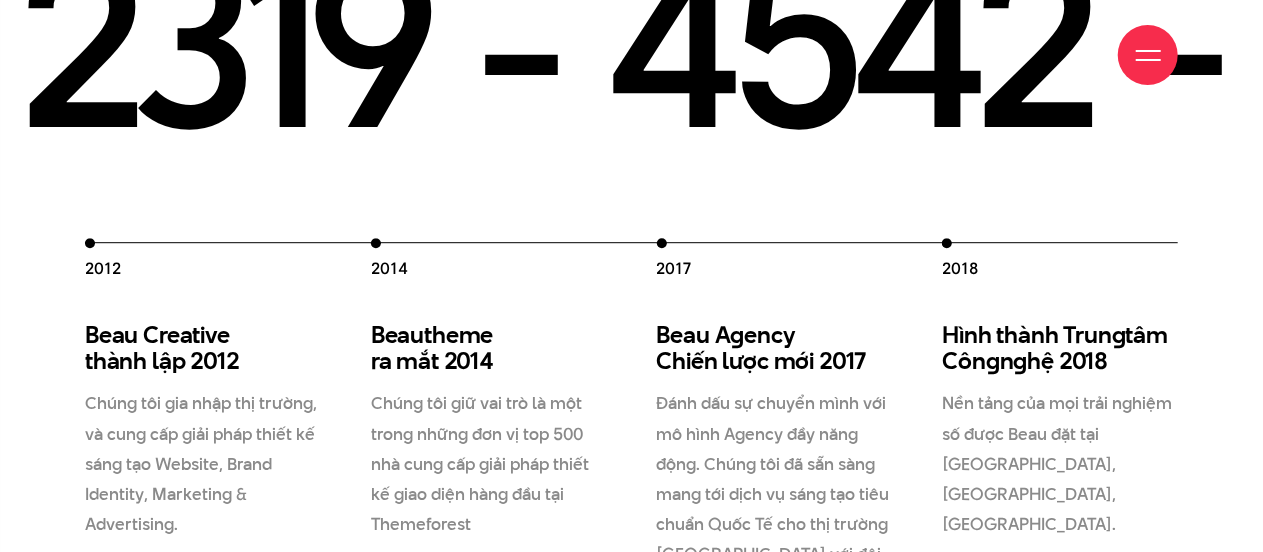 drag, startPoint x: 868, startPoint y: 173, endPoint x: 302, endPoint y: 167, distance: 566.0318 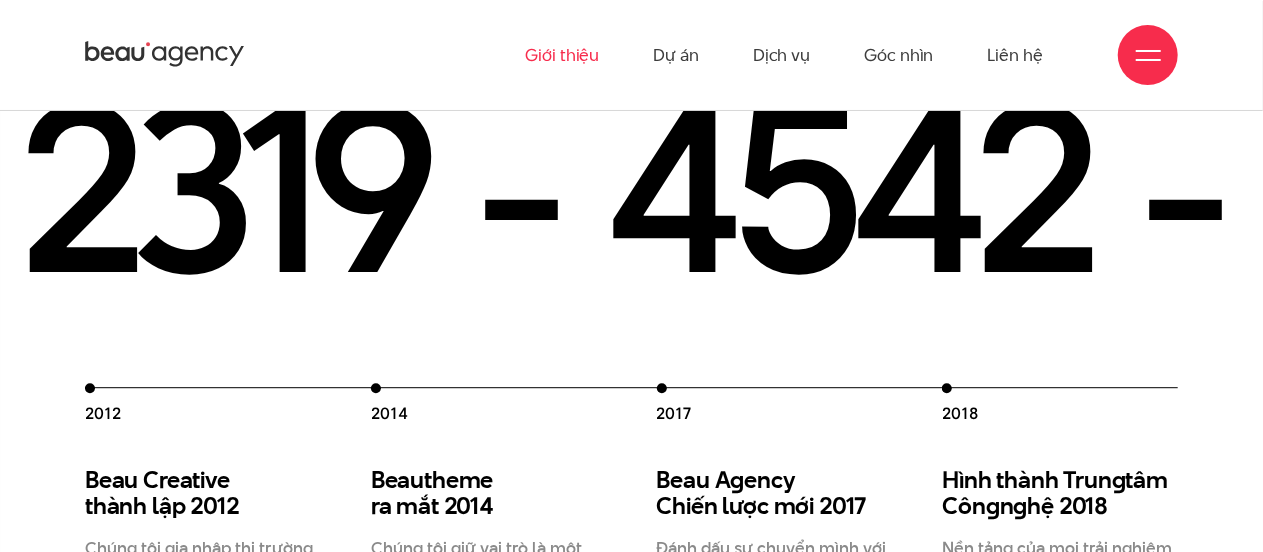 scroll, scrollTop: 2600, scrollLeft: 0, axis: vertical 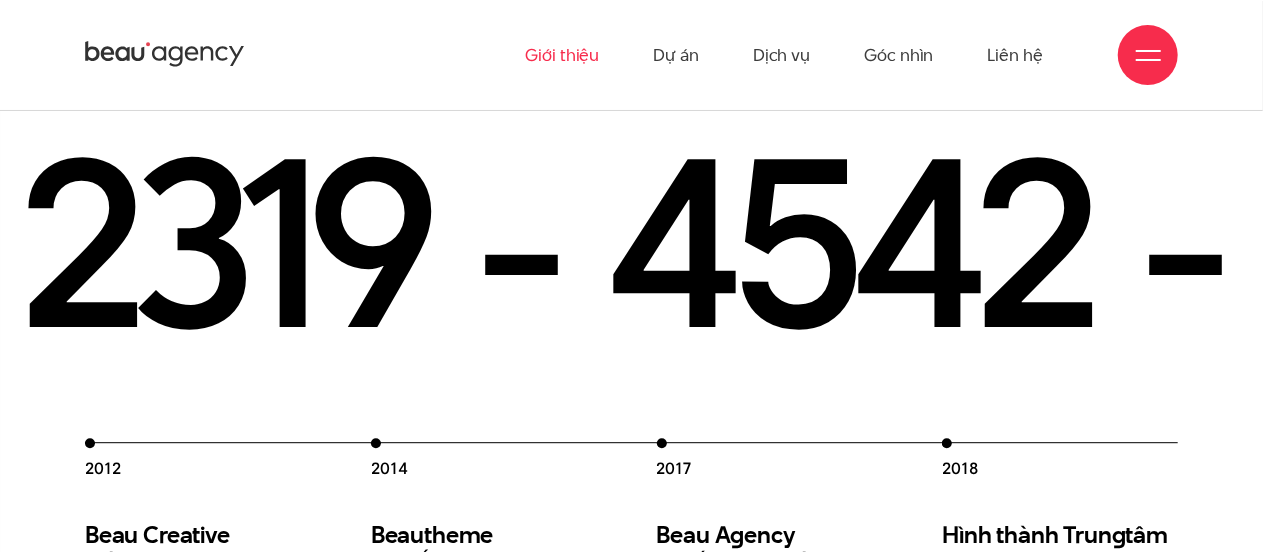 click at bounding box center (20062, 243) 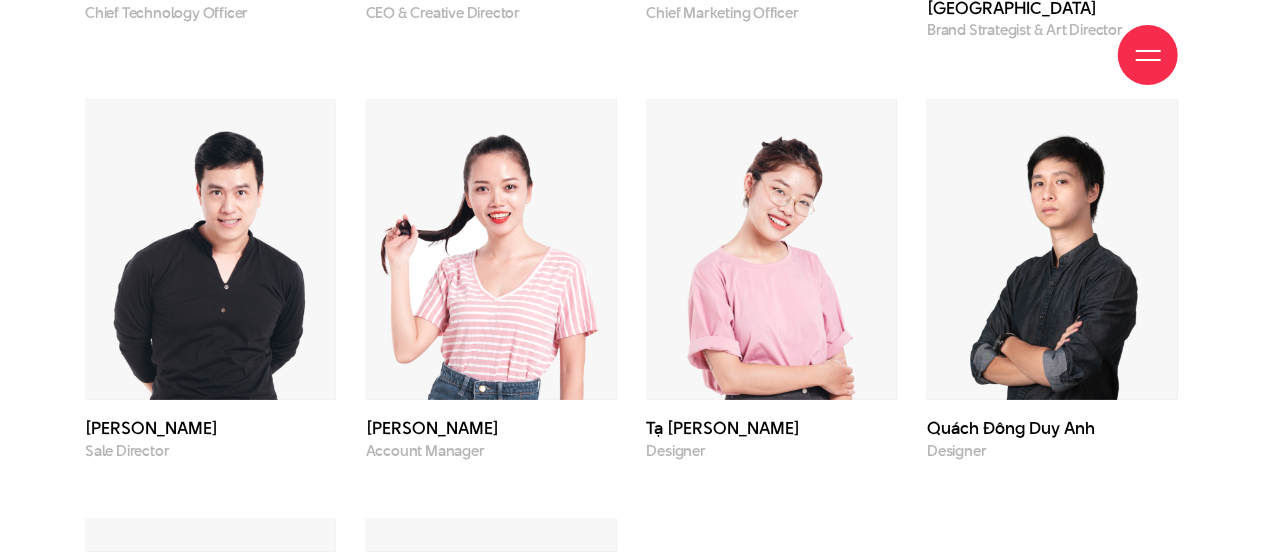 scroll, scrollTop: 6000, scrollLeft: 0, axis: vertical 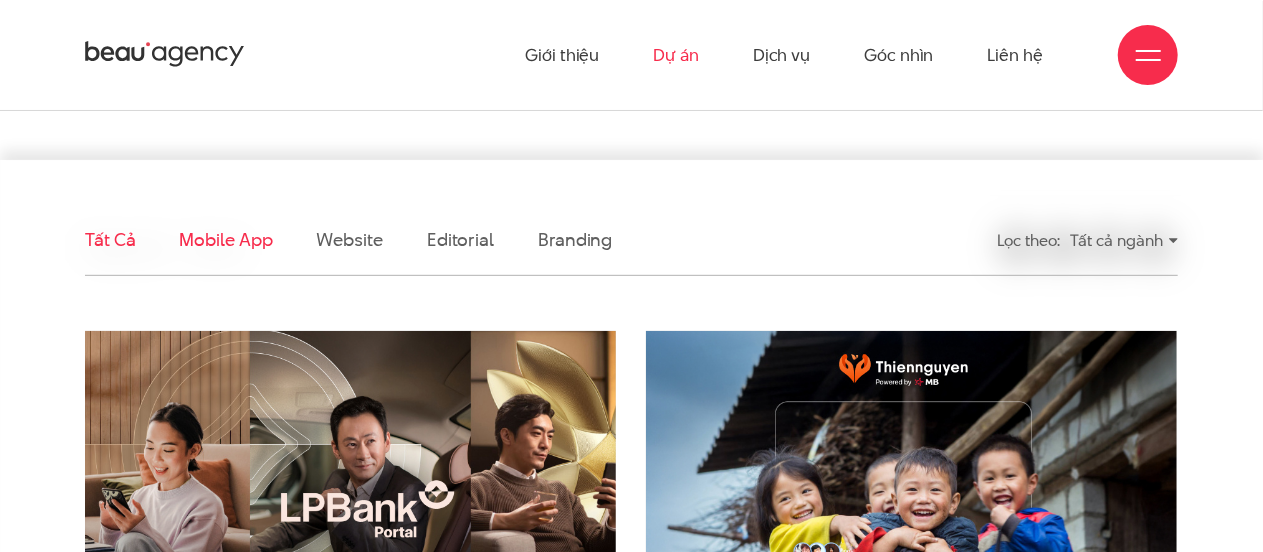 click on "Mobile app" at bounding box center [225, 239] 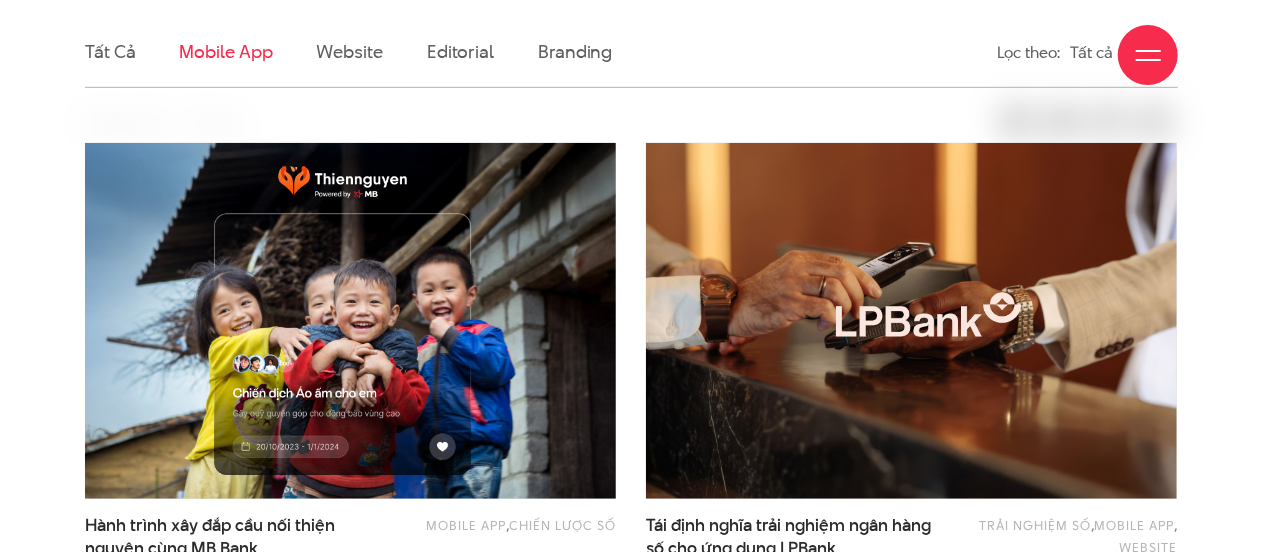 scroll, scrollTop: 604, scrollLeft: 0, axis: vertical 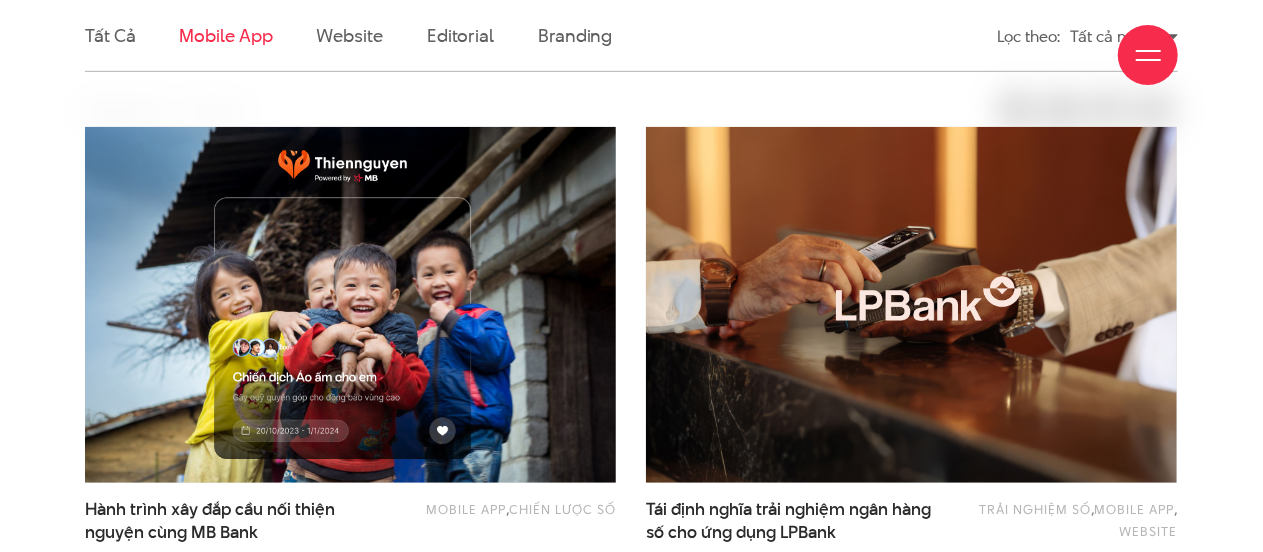 click on "Giới thiệu
Dự án
Dịch vụ
Góc nhìn
Liên hệ" at bounding box center [631, 55] 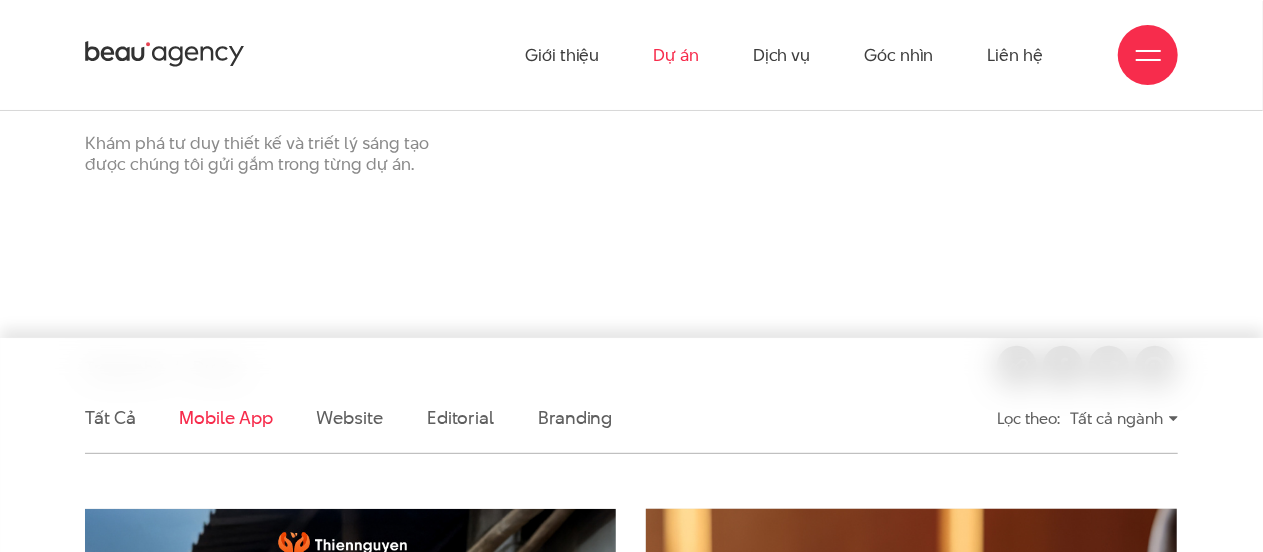 scroll, scrollTop: 204, scrollLeft: 0, axis: vertical 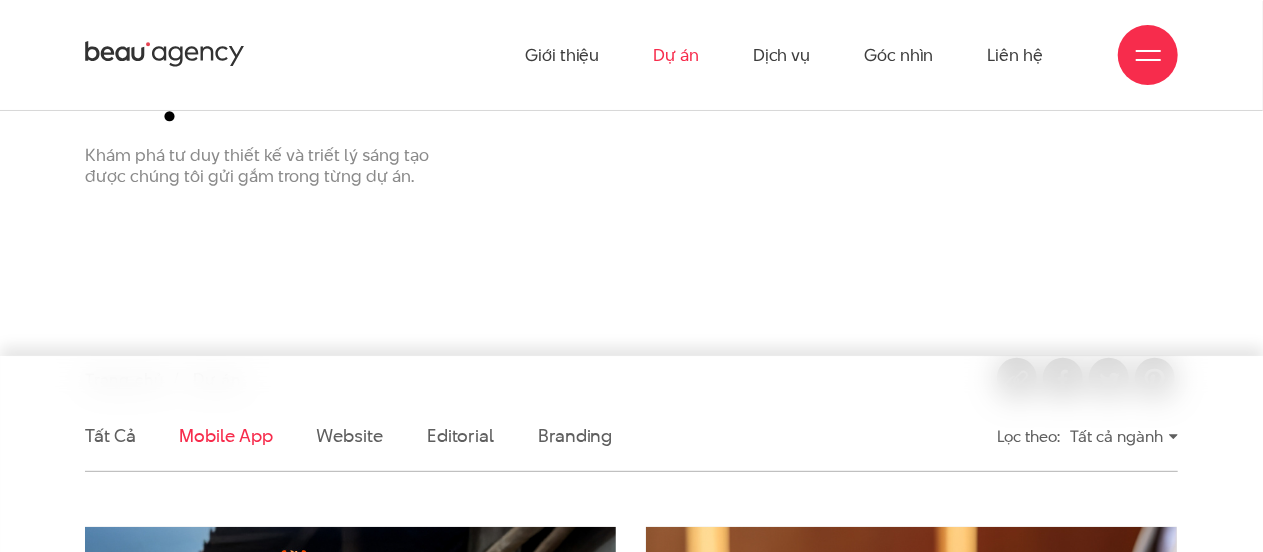 click on "Tất cả ngành" at bounding box center (1124, 436) 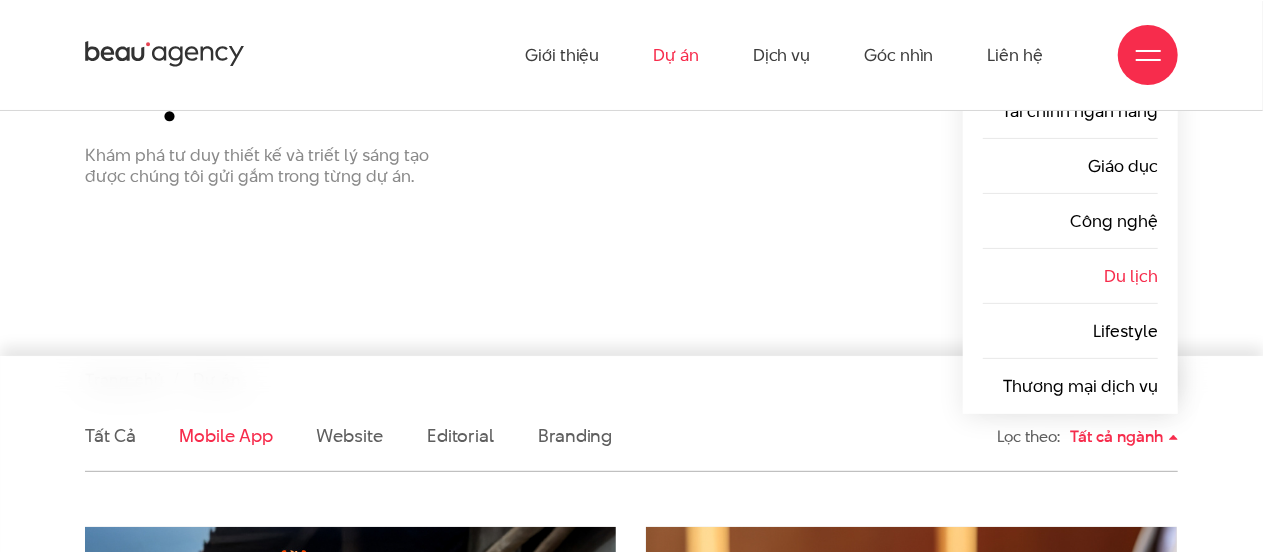 click on "Du lịch" at bounding box center (1131, 276) 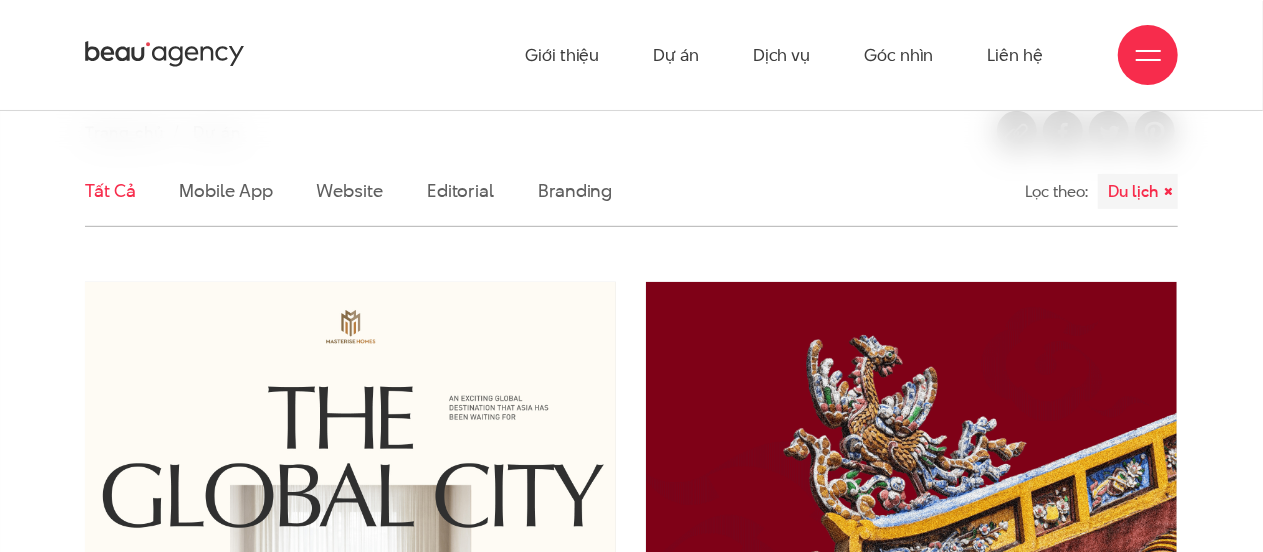 scroll, scrollTop: 200, scrollLeft: 0, axis: vertical 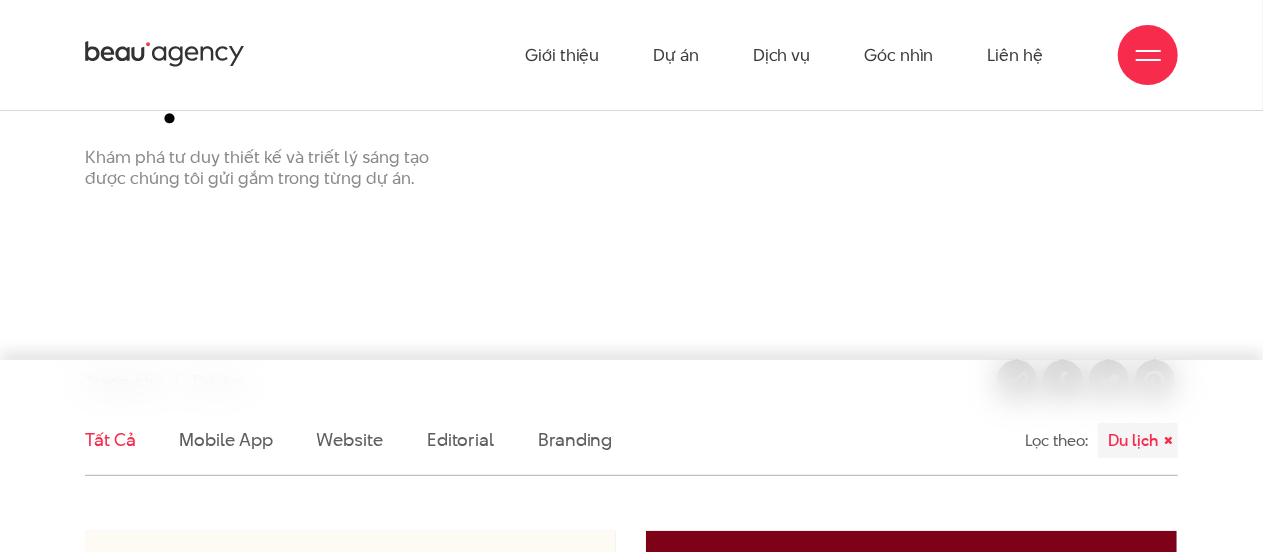click on "Du lịch" at bounding box center (1138, 440) 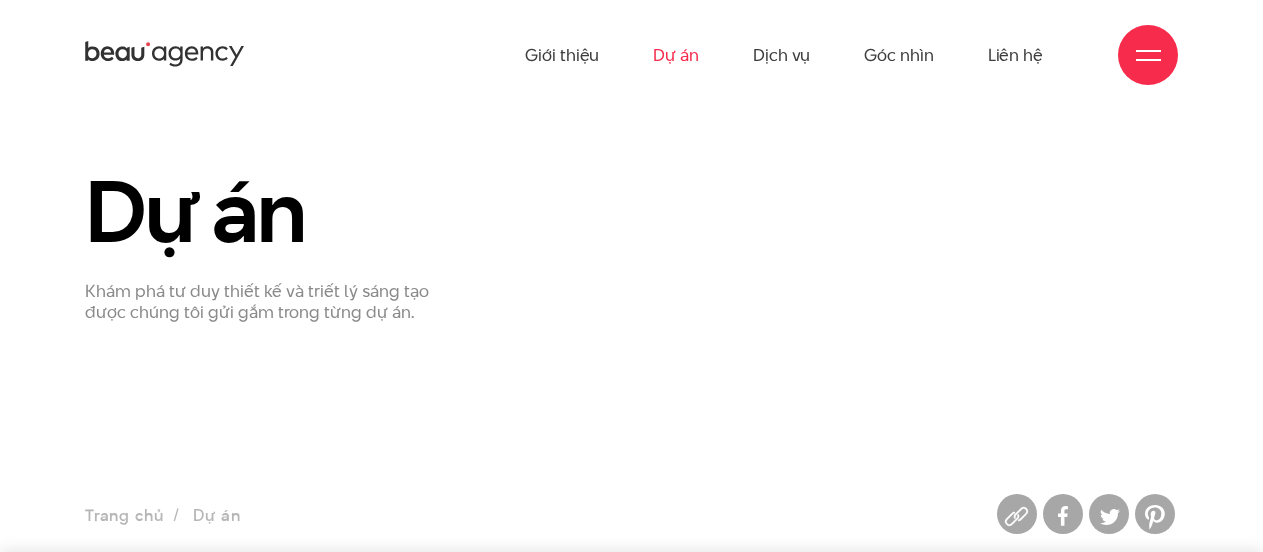 scroll, scrollTop: 0, scrollLeft: 0, axis: both 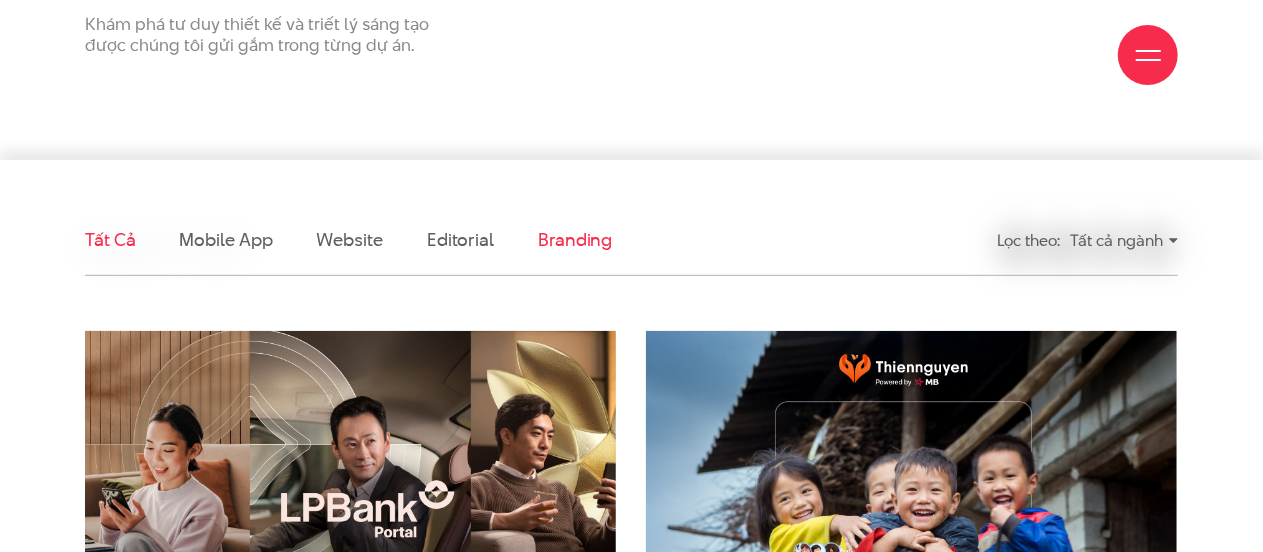 click on "Branding" at bounding box center (575, 239) 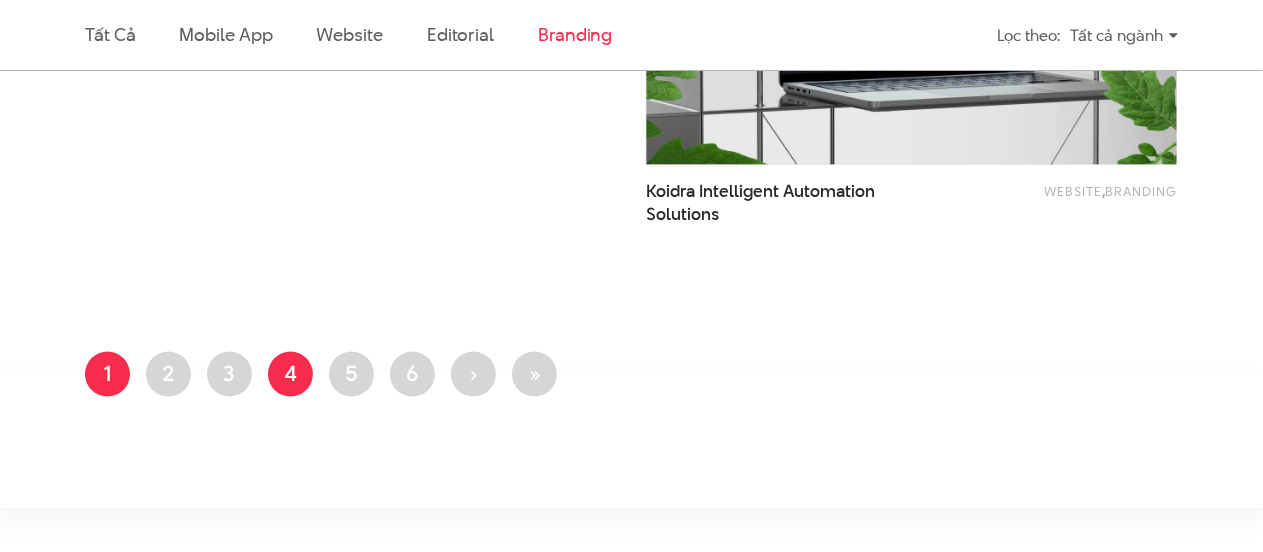 scroll, scrollTop: 1407, scrollLeft: 0, axis: vertical 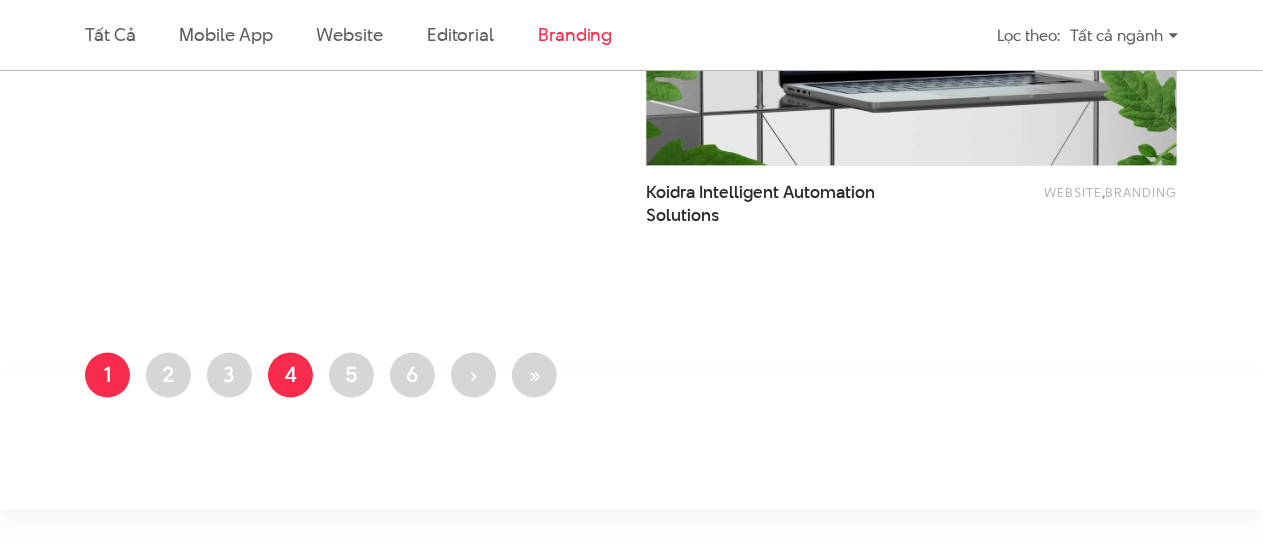 click on "Trang
4" at bounding box center [290, 375] 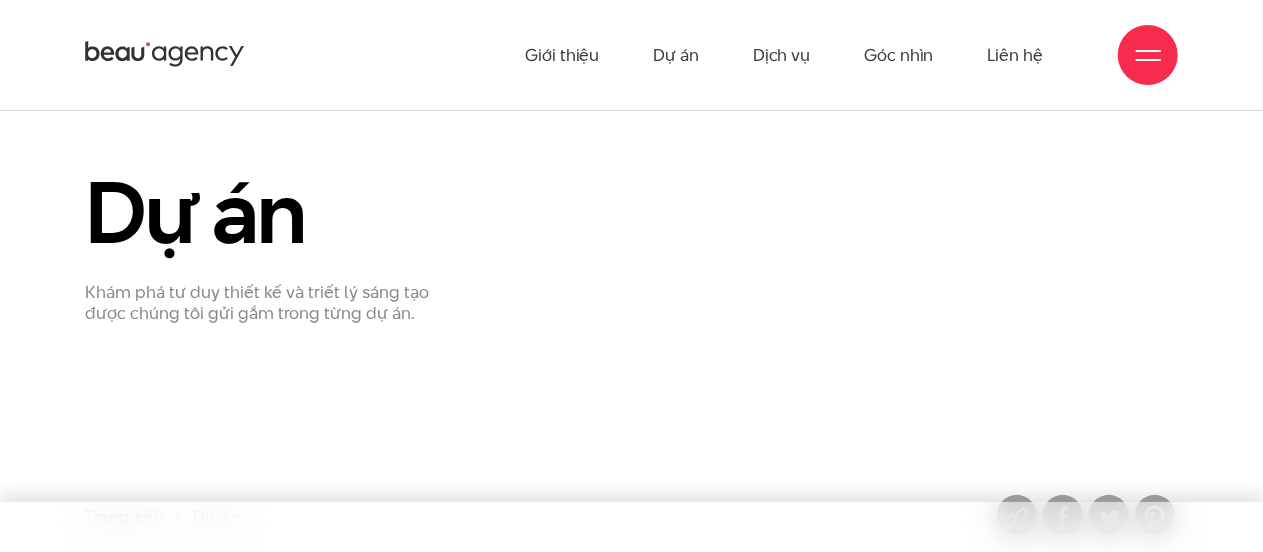 scroll, scrollTop: 0, scrollLeft: 0, axis: both 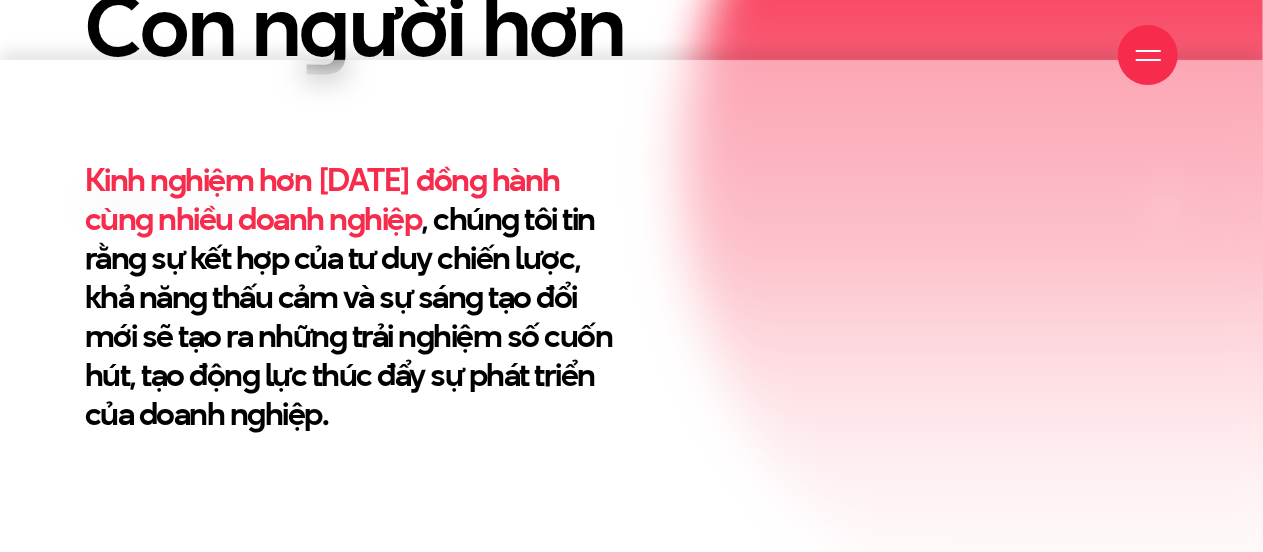click on "Kinh nghiệm hơn 10 năm đồng hành cùng nhiều doanh nghiệp , chúng tôi tin rằng sự kết hợp của tư duy chiến lược, khả năng thấu cảm và sự sáng tạo đổi mới sẽ tạo ra những trải nghiệm số cuốn hút, tạo động lực thúc đẩy sự phát triển của doanh nghiệp." at bounding box center [351, 296] 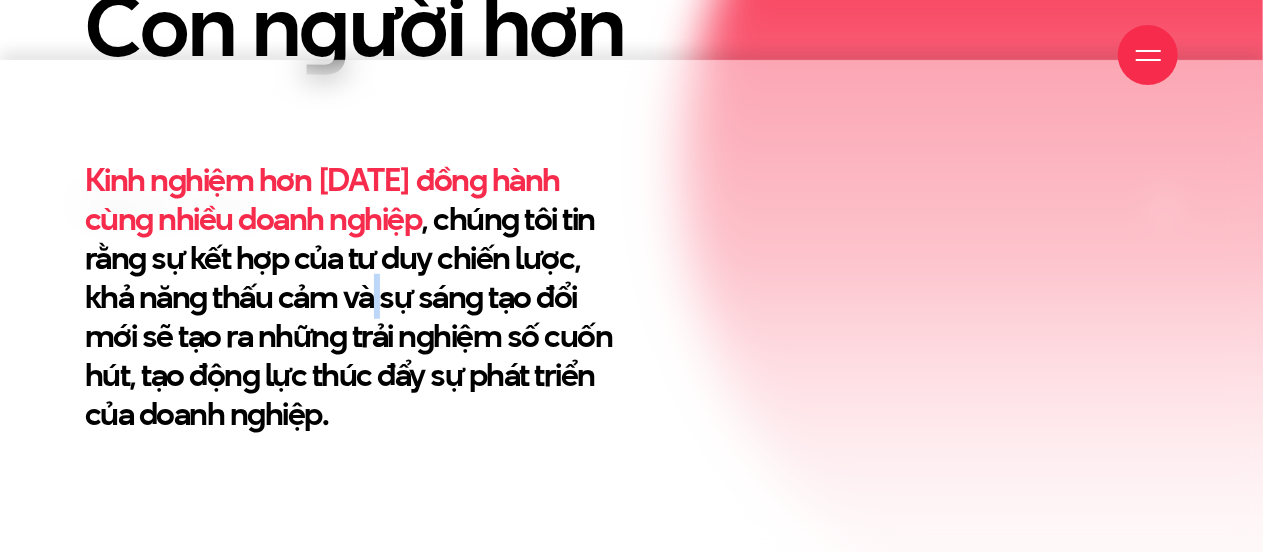 click on "Kinh nghiệm hơn 10 năm đồng hành cùng nhiều doanh nghiệp , chúng tôi tin rằng sự kết hợp của tư duy chiến lược, khả năng thấu cảm và sự sáng tạo đổi mới sẽ tạo ra những trải nghiệm số cuốn hút, tạo động lực thúc đẩy sự phát triển của doanh nghiệp." at bounding box center [351, 296] 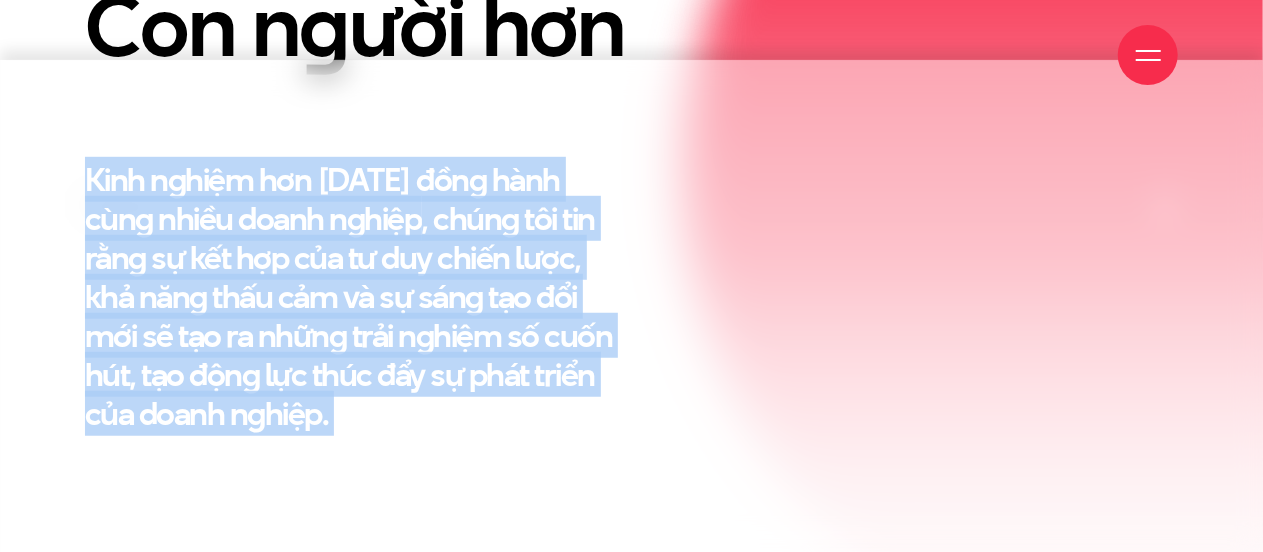 drag, startPoint x: 370, startPoint y: 291, endPoint x: 497, endPoint y: 314, distance: 129.06587 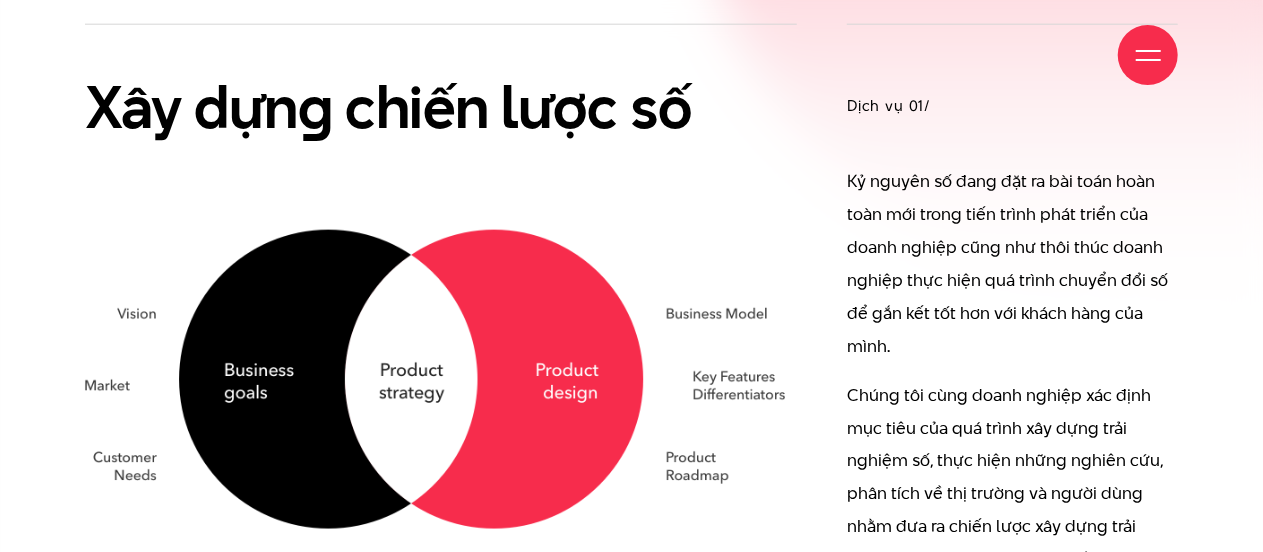 scroll, scrollTop: 1200, scrollLeft: 0, axis: vertical 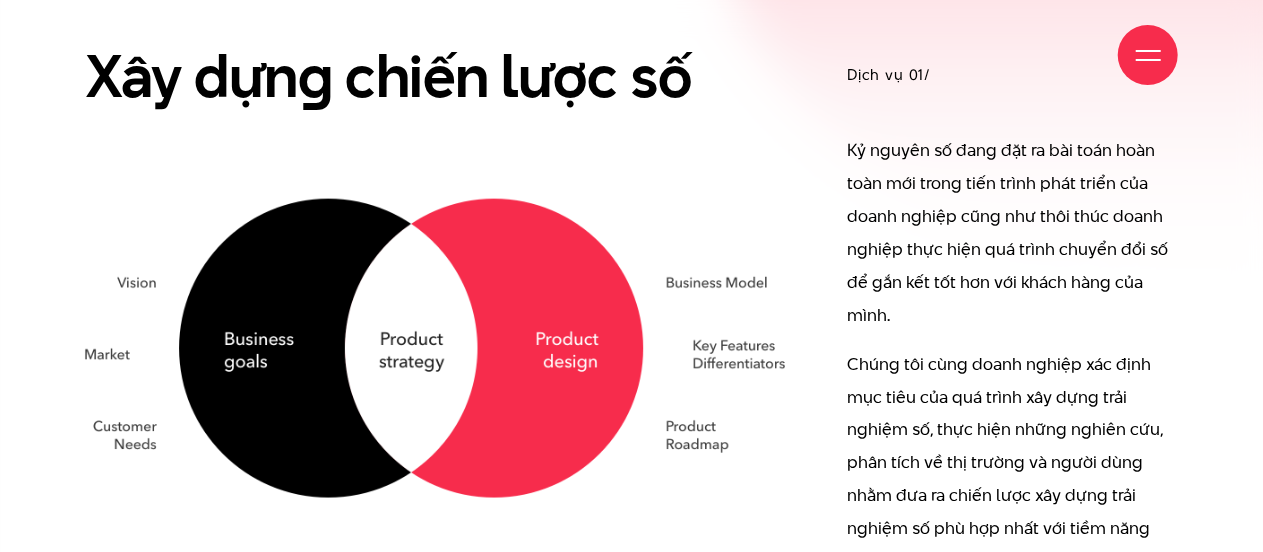 click on "Chúng tôi cùng doanh nghiệp xác định mục tiêu của quá trình xây dựng trải nghiệm số, thực hiện những nghiên cứu, phân tích về thị trường và người dùng nhằm đưa ra chiến lược xây dựng trải nghiệm số phù hợp nhất với tiềm năng của doanh nghiệp đồng thời thoả mãn nhu cầu của khách hàng." at bounding box center (1012, 480) 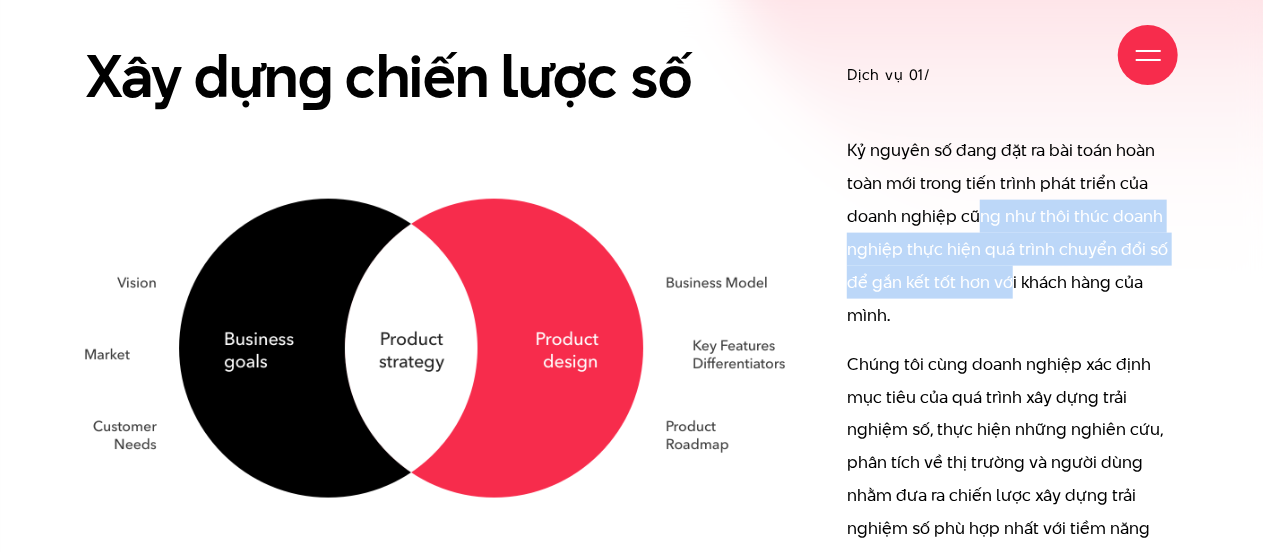 click on "Kỷ nguyên số đang đặt ra bài toán hoàn toàn mới trong tiến trình phát triển của doanh nghiệp cũng như thôi thúc doanh nghiệp thực hiện quá trình chuyển đổi số để gắn kết tốt hơn với khách hàng của mình." at bounding box center [1012, 233] 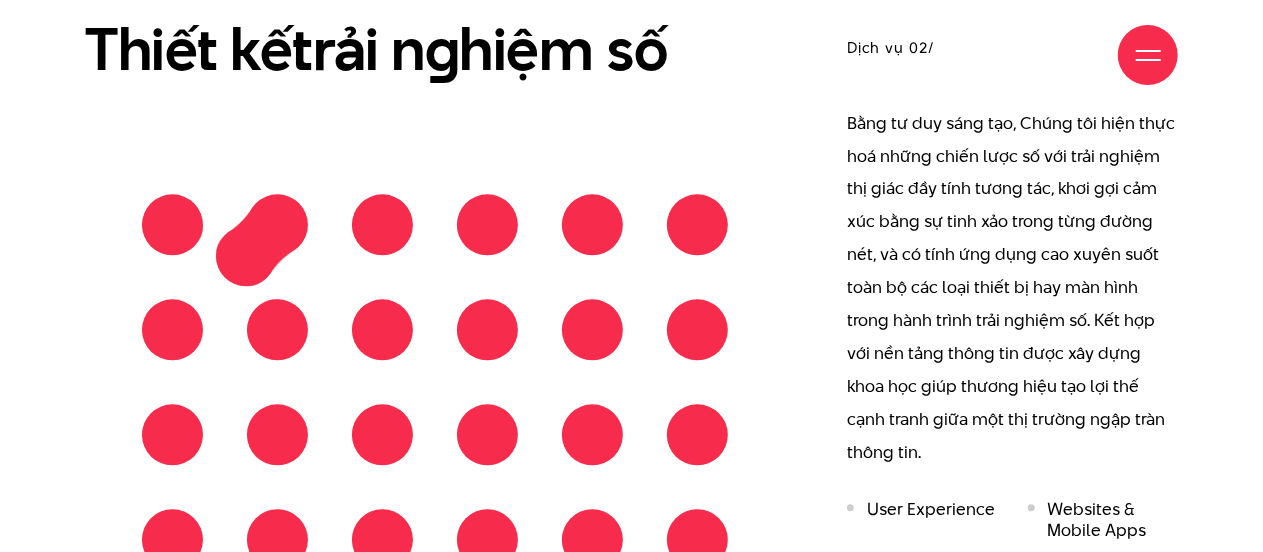 scroll, scrollTop: 2300, scrollLeft: 0, axis: vertical 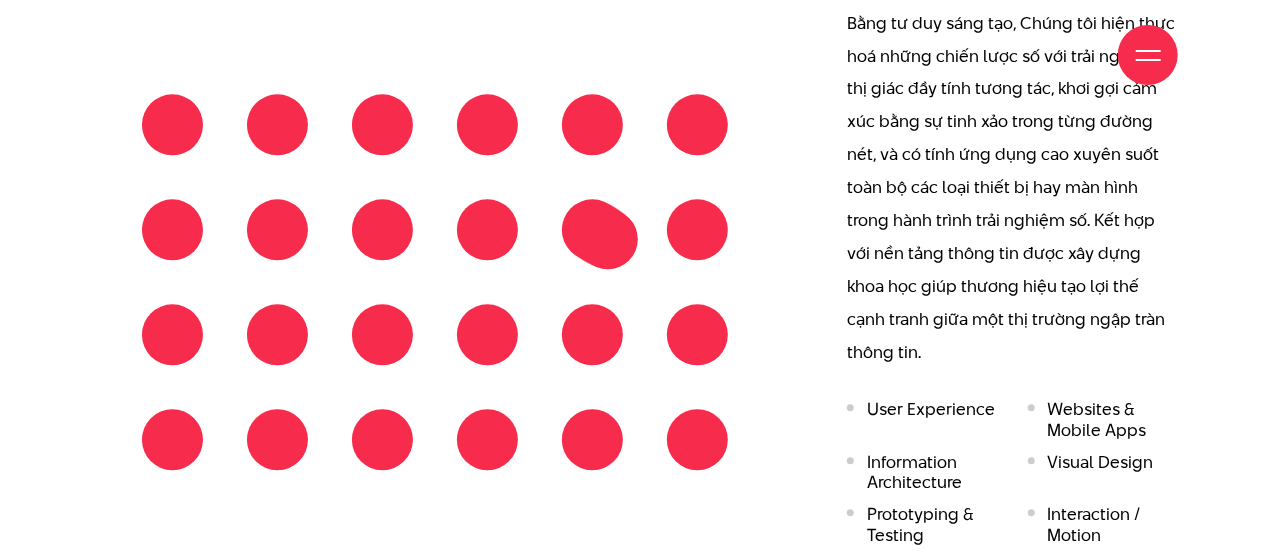 drag, startPoint x: 396, startPoint y: 262, endPoint x: 237, endPoint y: 272, distance: 159.31415 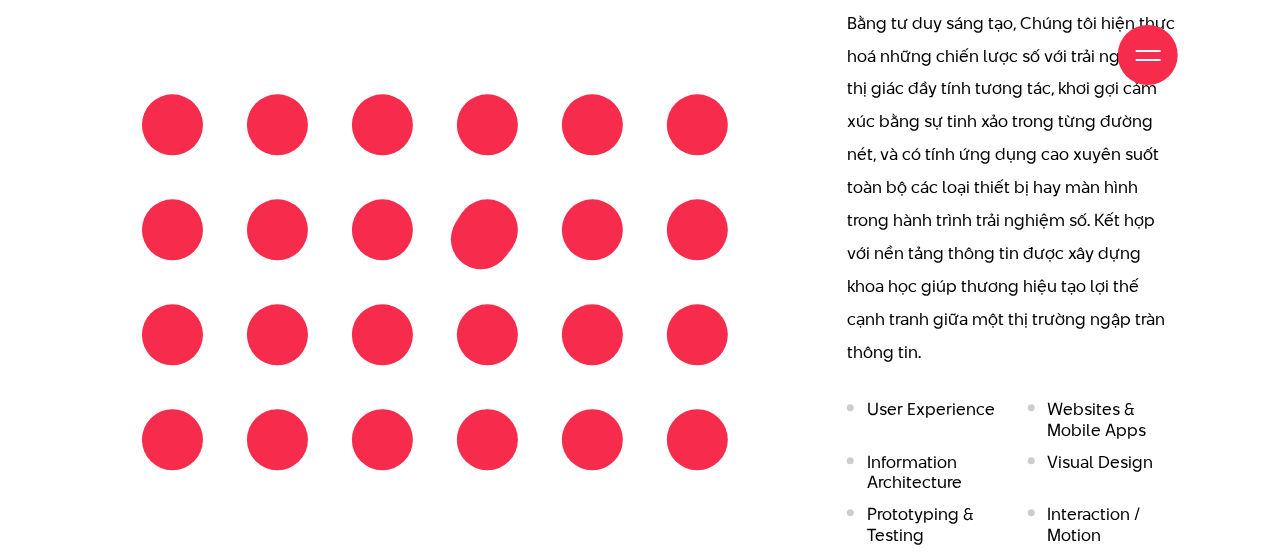 click at bounding box center (435, 282) 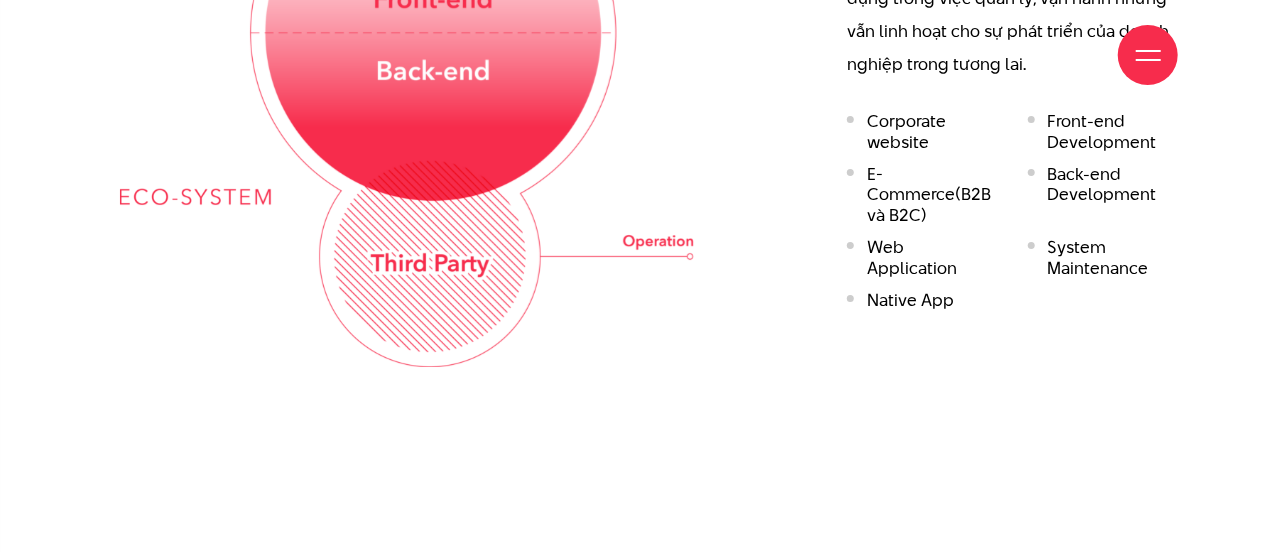 scroll, scrollTop: 3400, scrollLeft: 0, axis: vertical 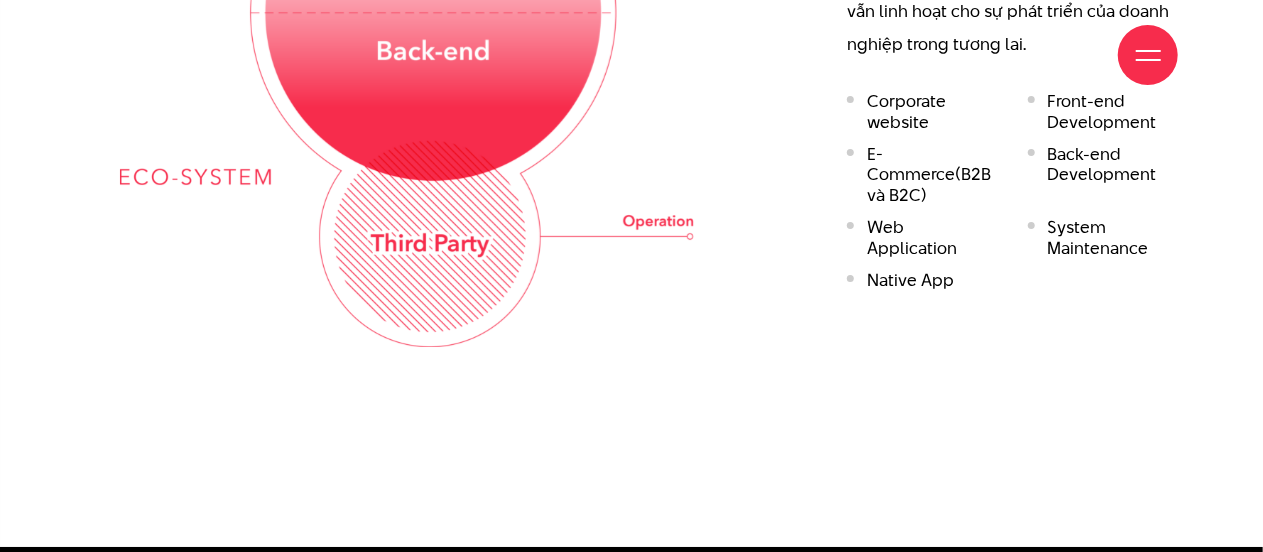 click on "Web Application" at bounding box center [922, 238] 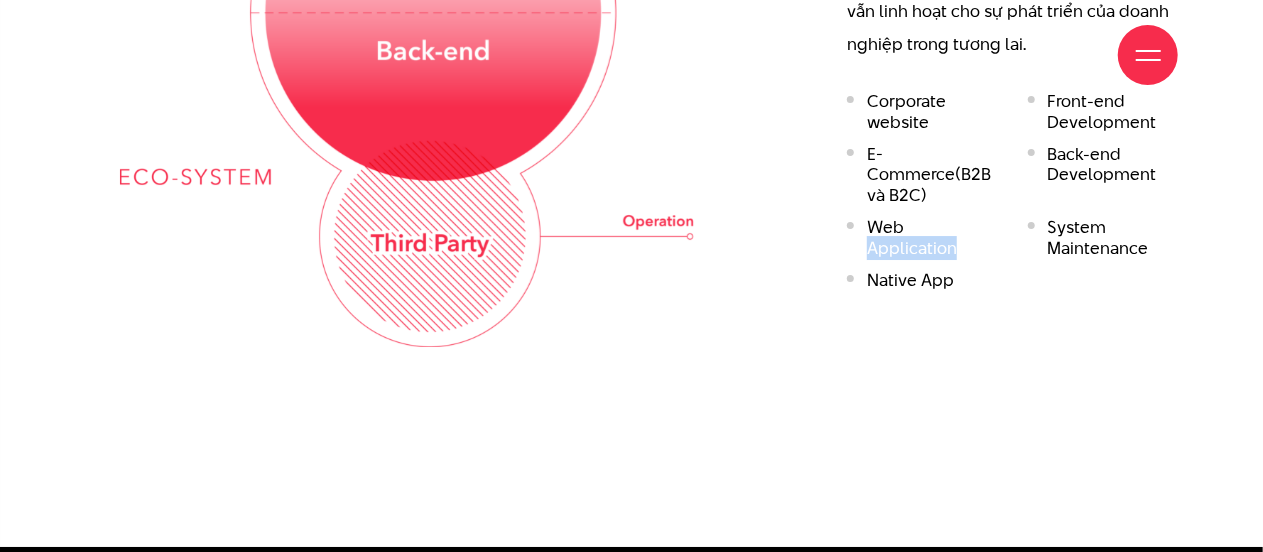 click on "Web Application" at bounding box center (922, 238) 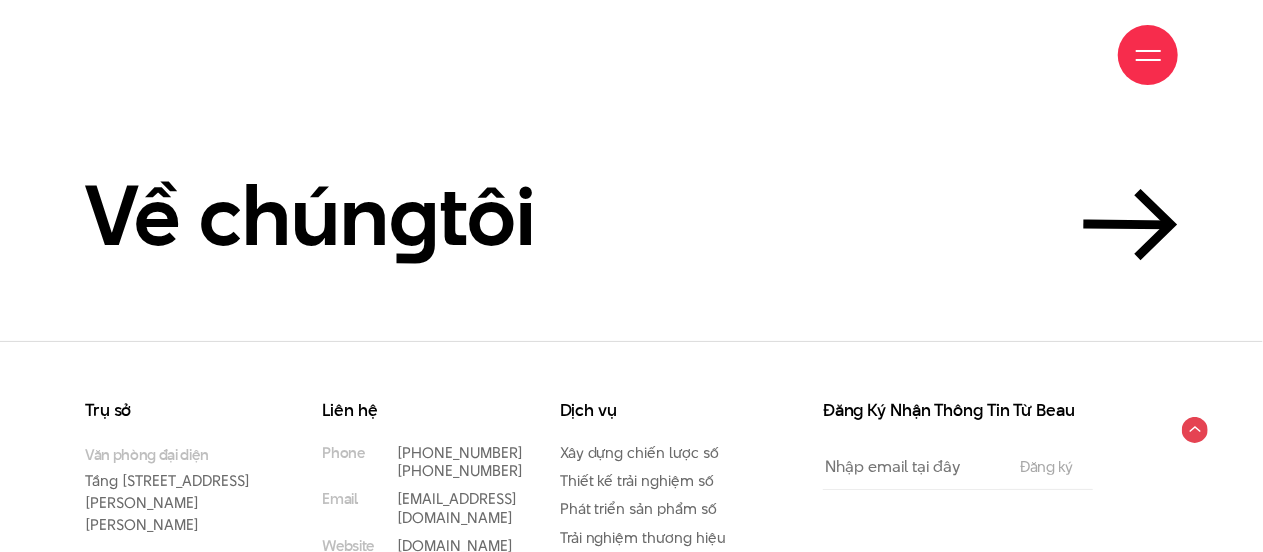 scroll, scrollTop: 5786, scrollLeft: 0, axis: vertical 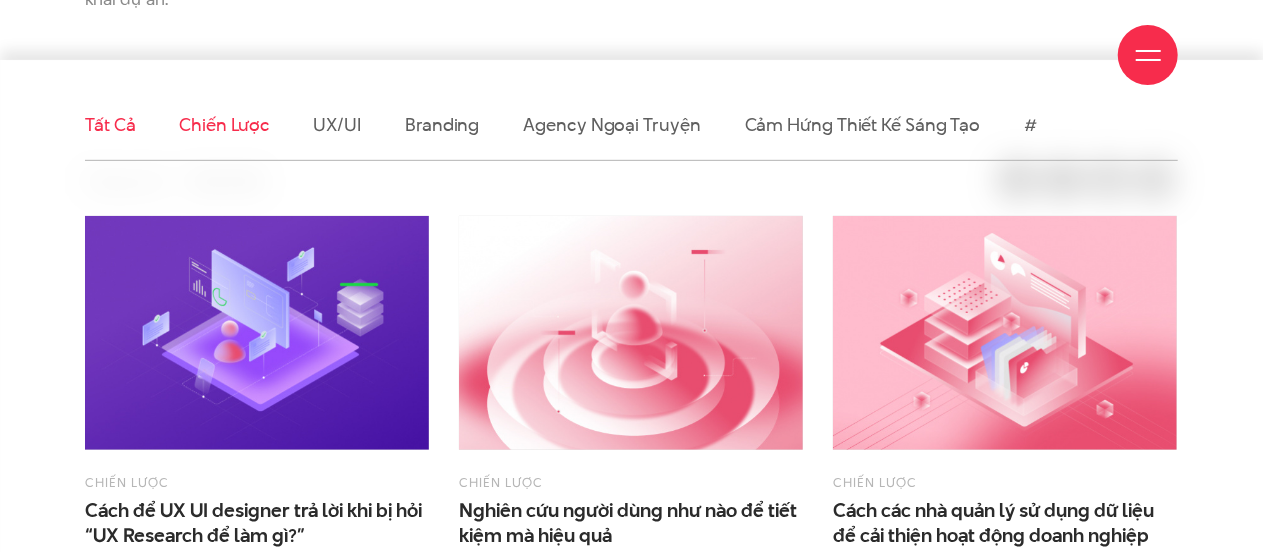 click on "Chiến lược" at bounding box center (224, 124) 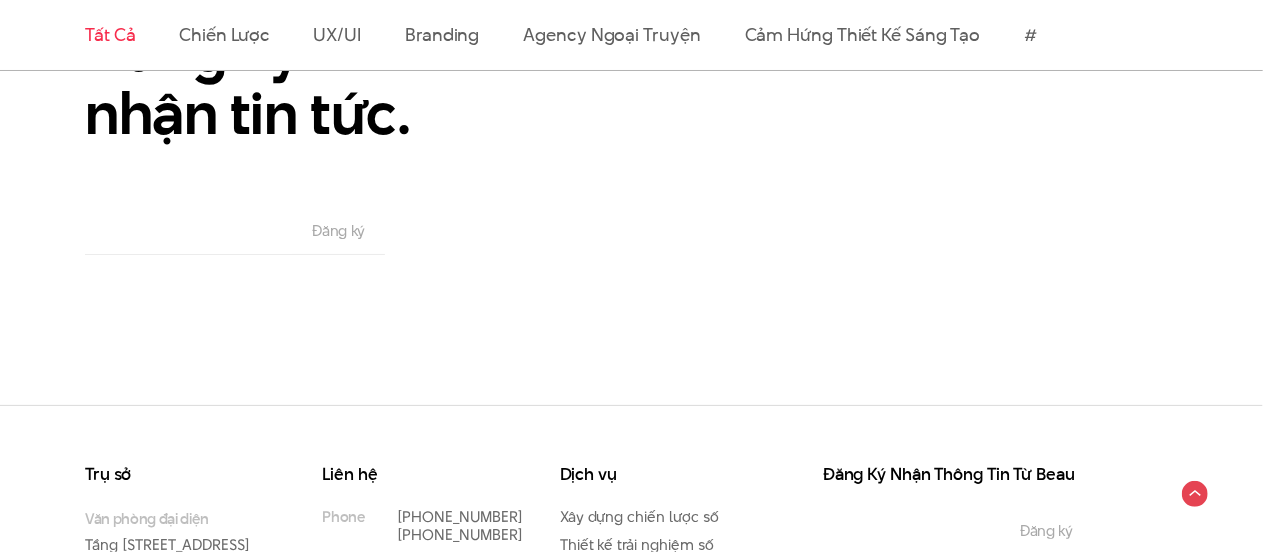 scroll, scrollTop: 3290, scrollLeft: 0, axis: vertical 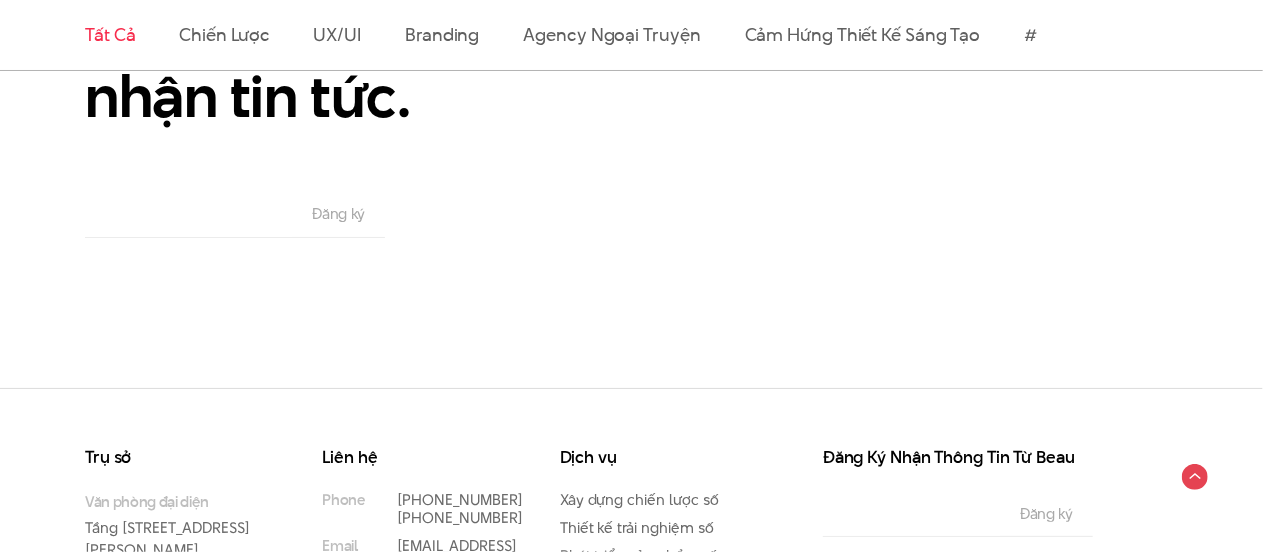 click on "Đăng ký  nhận tin tức.
Email
The subscriber's email address.
Đăng ký" at bounding box center (631, 144) 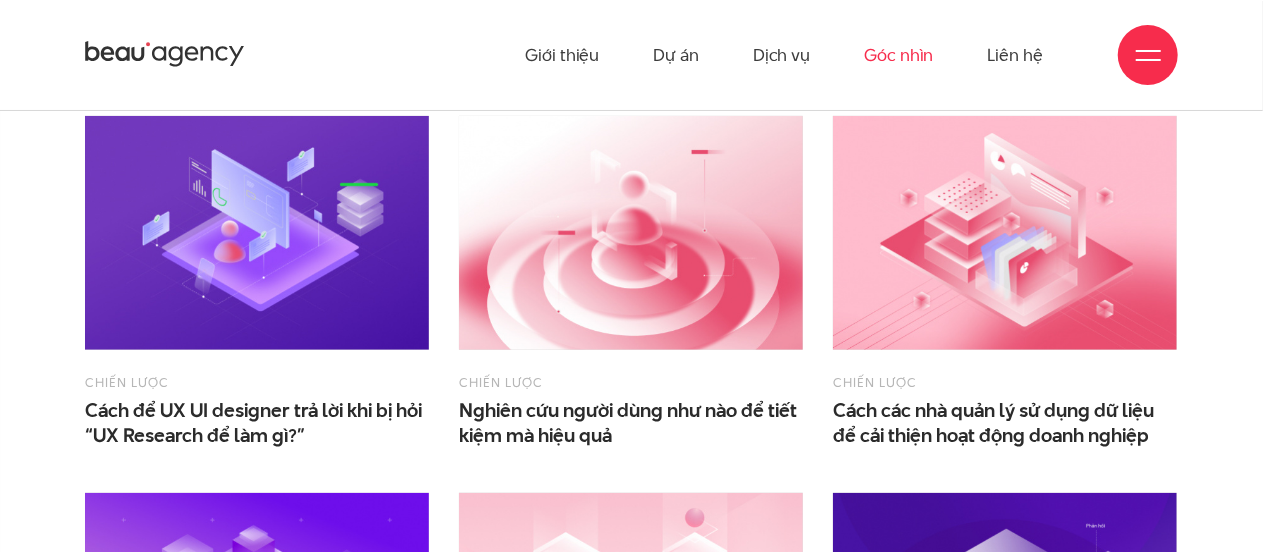 scroll, scrollTop: 200, scrollLeft: 0, axis: vertical 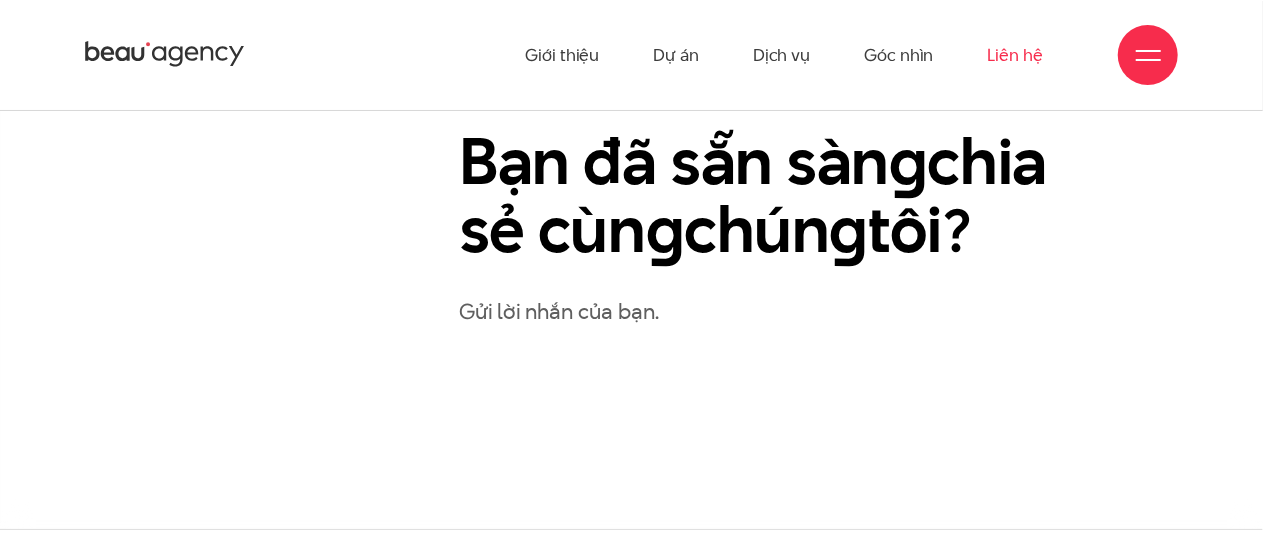 click on "Gửi lời nhắn của bạn." at bounding box center (818, 311) 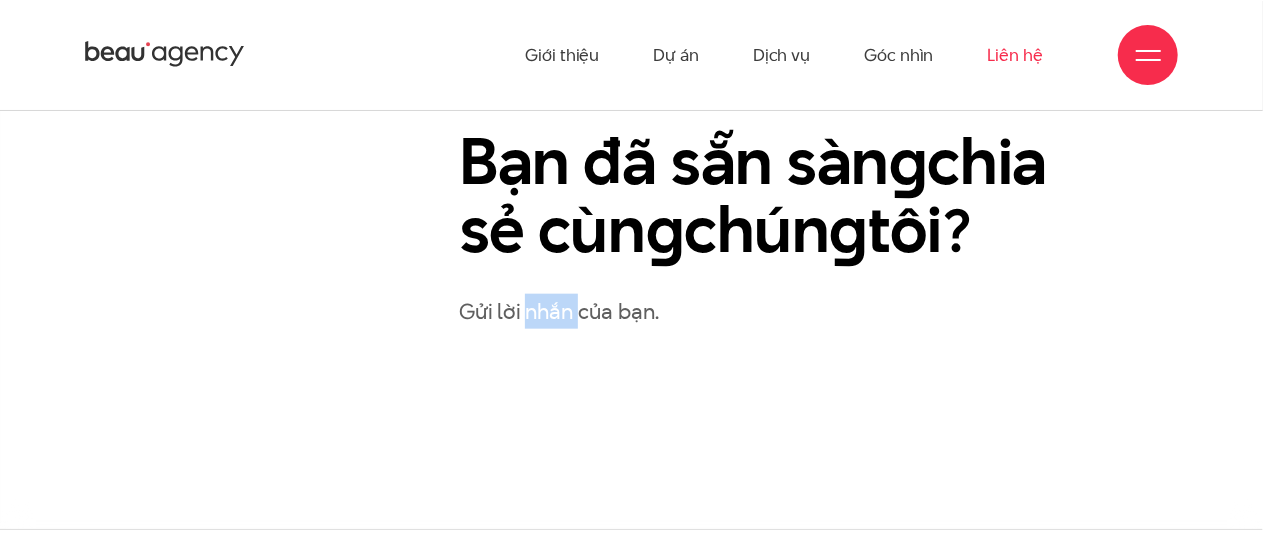 click on "Gửi lời nhắn của bạn." at bounding box center (818, 311) 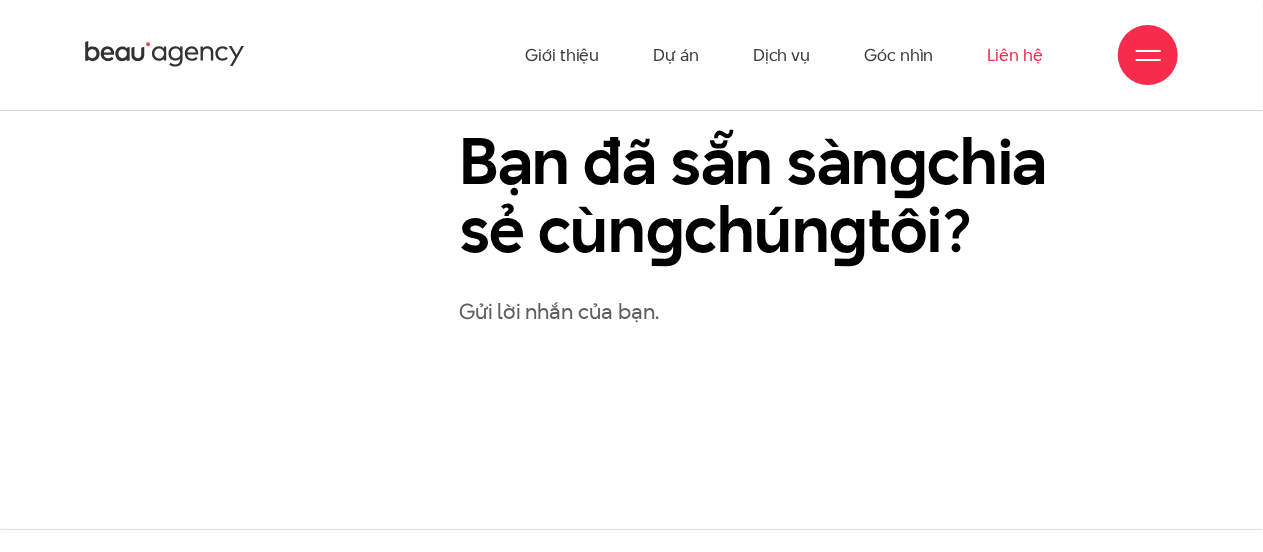click on "Bạn đã sẵn sàn g  chia sẻ cùn g  chún g  tôi?" at bounding box center (764, 196) 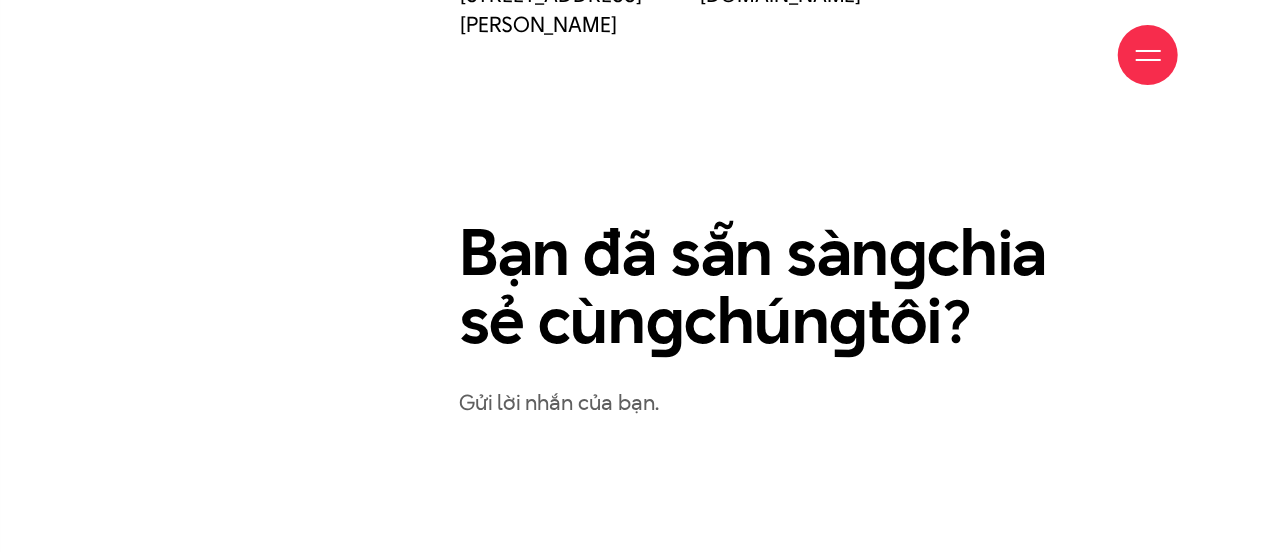 scroll, scrollTop: 1100, scrollLeft: 0, axis: vertical 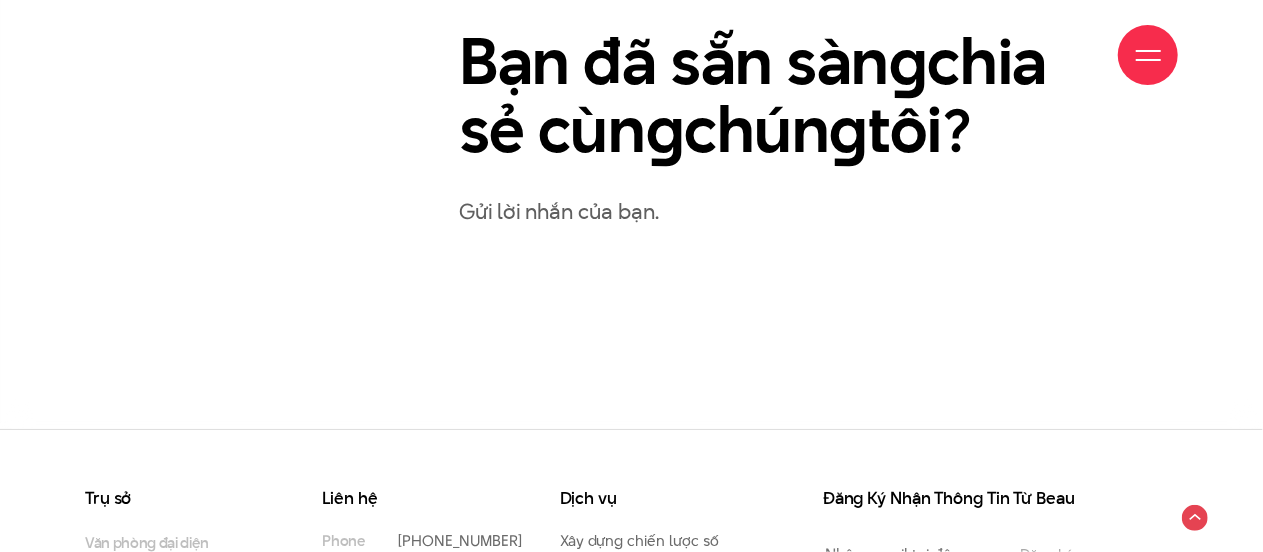 click on "Điện thoại
(+84) 97 531 9889 (+84) 86 929 1771
Email
info@beau.vn
Social
Facebook Behance Dribbble Linked In
Địa chỉ
33 Giang Văn Minh, Ba Đình, Hà Nội
Web
beau.vn
g g  chún" at bounding box center (818, -56) 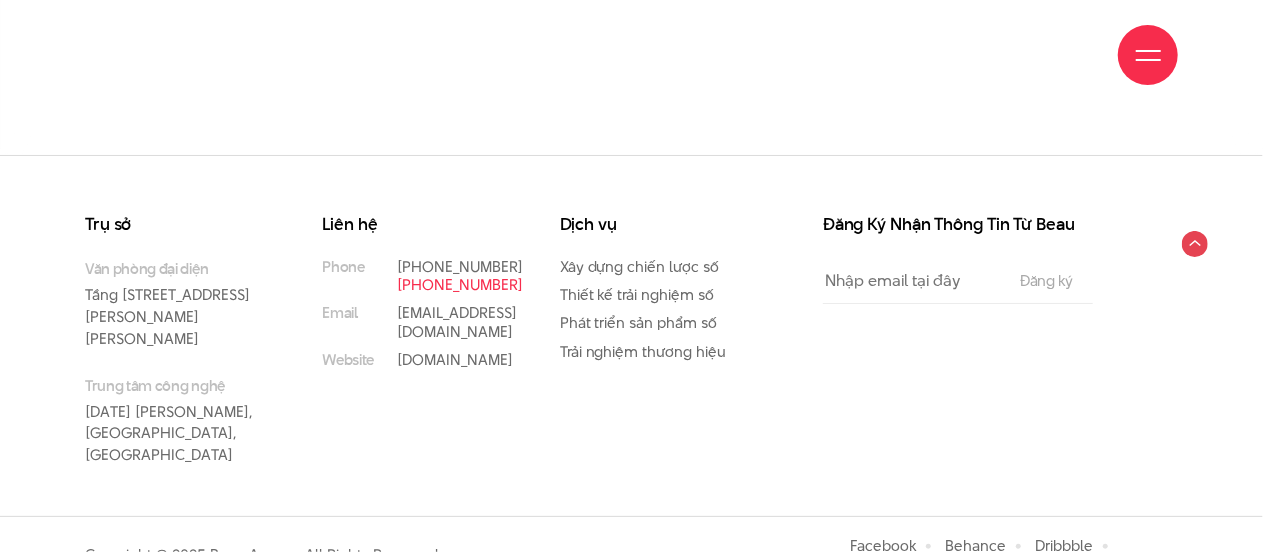 scroll, scrollTop: 676, scrollLeft: 0, axis: vertical 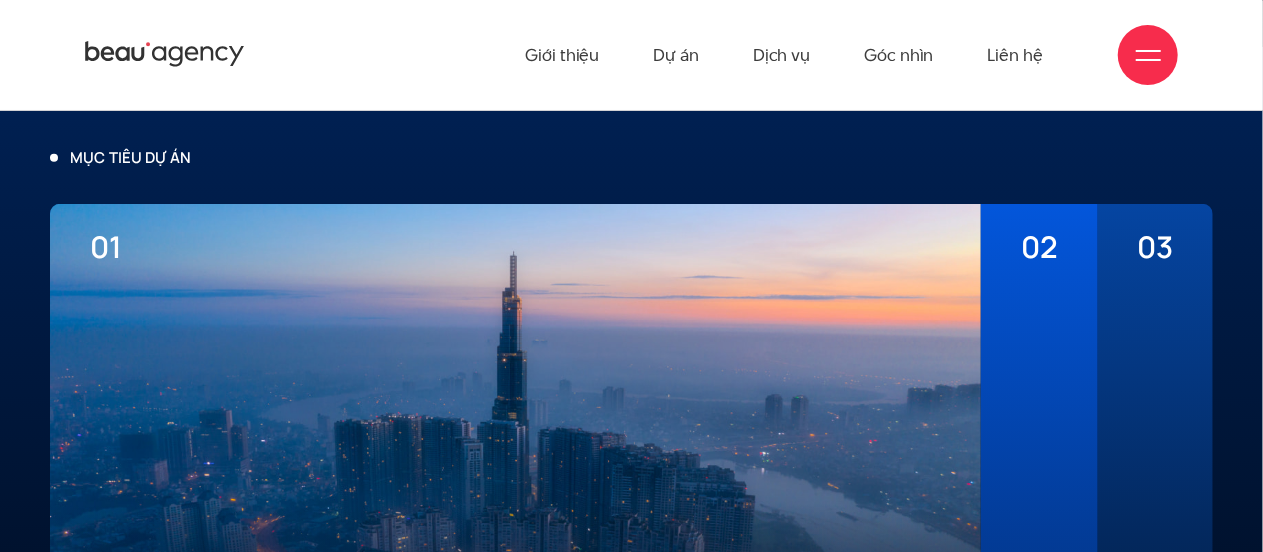 click on "02" at bounding box center (1039, 247) 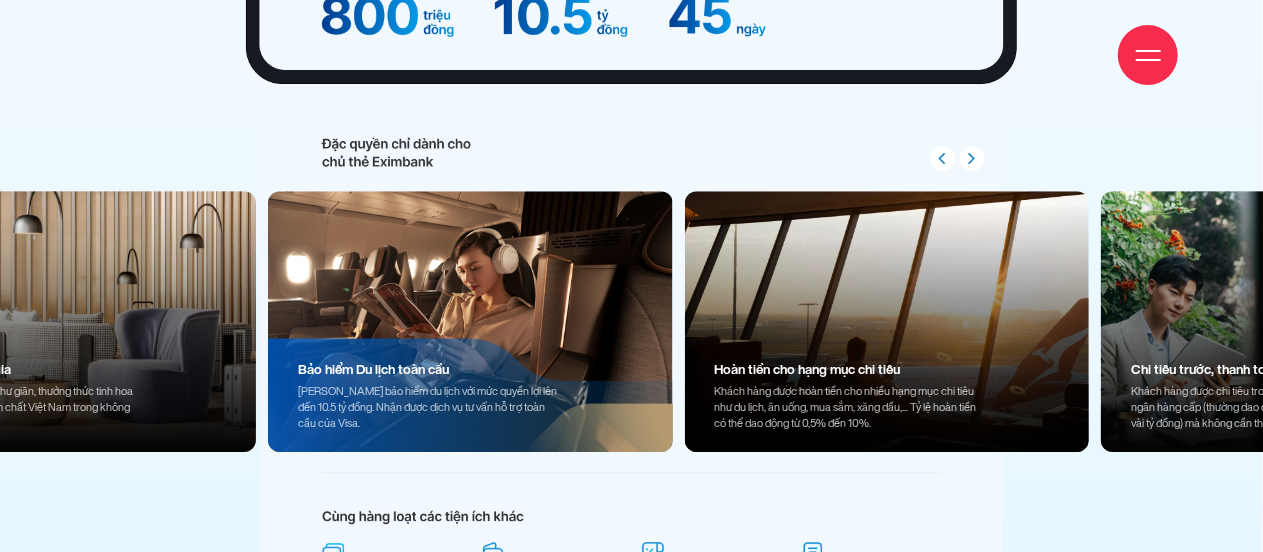 scroll, scrollTop: 14386, scrollLeft: 0, axis: vertical 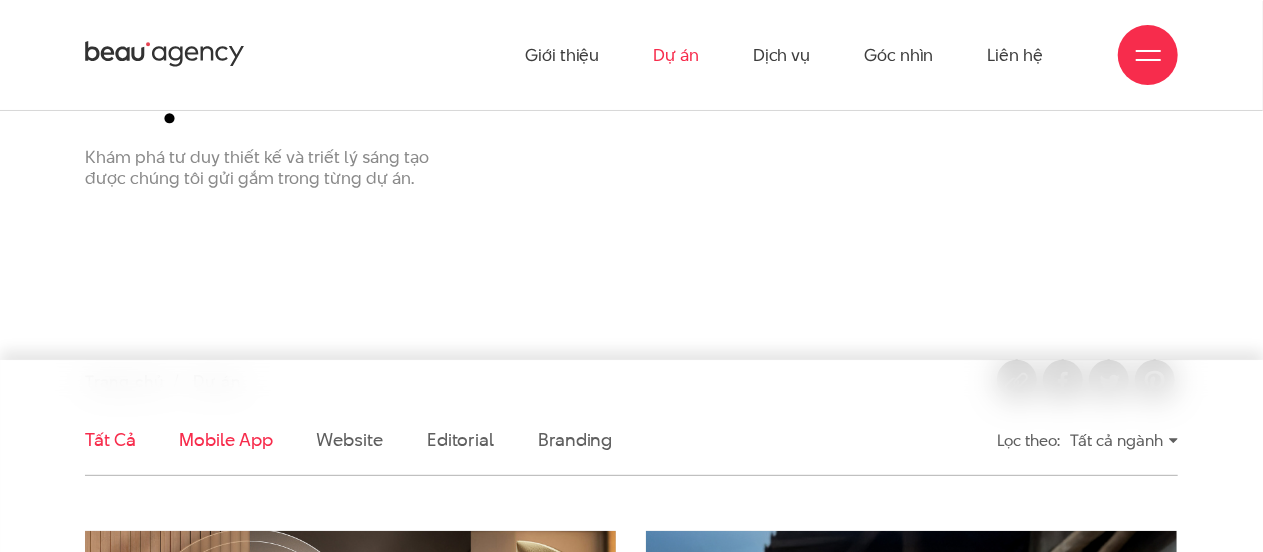 click on "Mobile app" at bounding box center (225, 439) 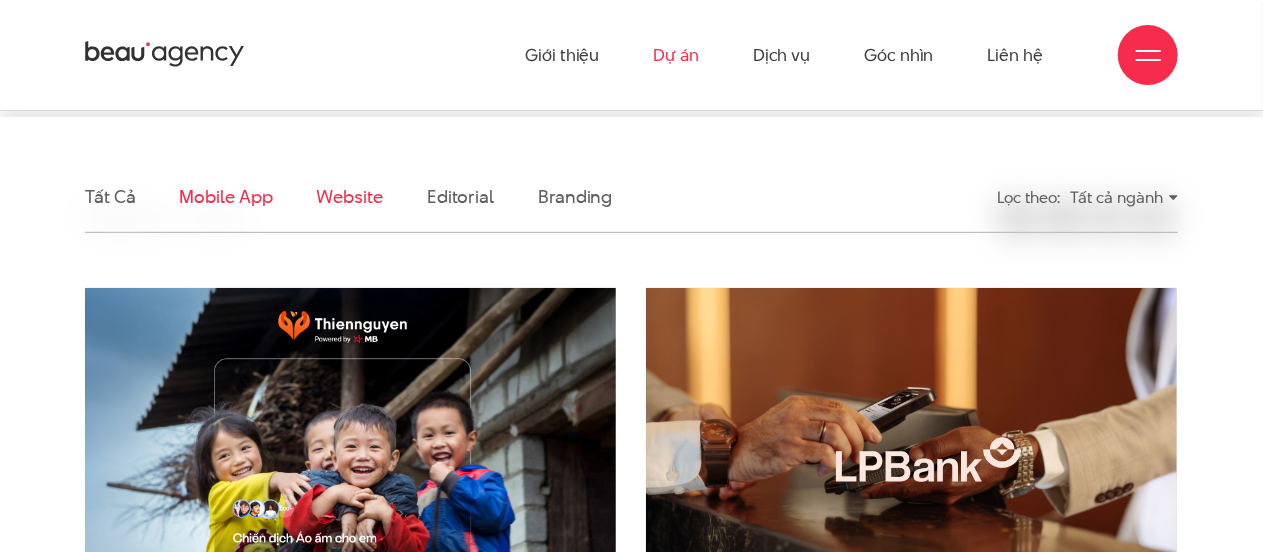 click on "Website" at bounding box center (350, 196) 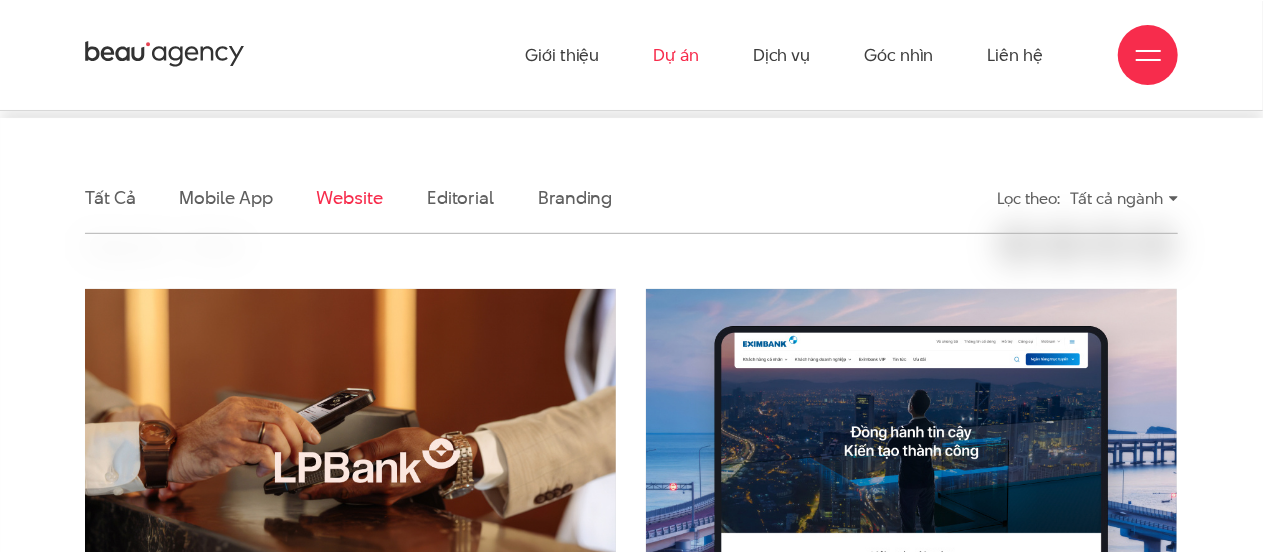 scroll, scrollTop: 404, scrollLeft: 0, axis: vertical 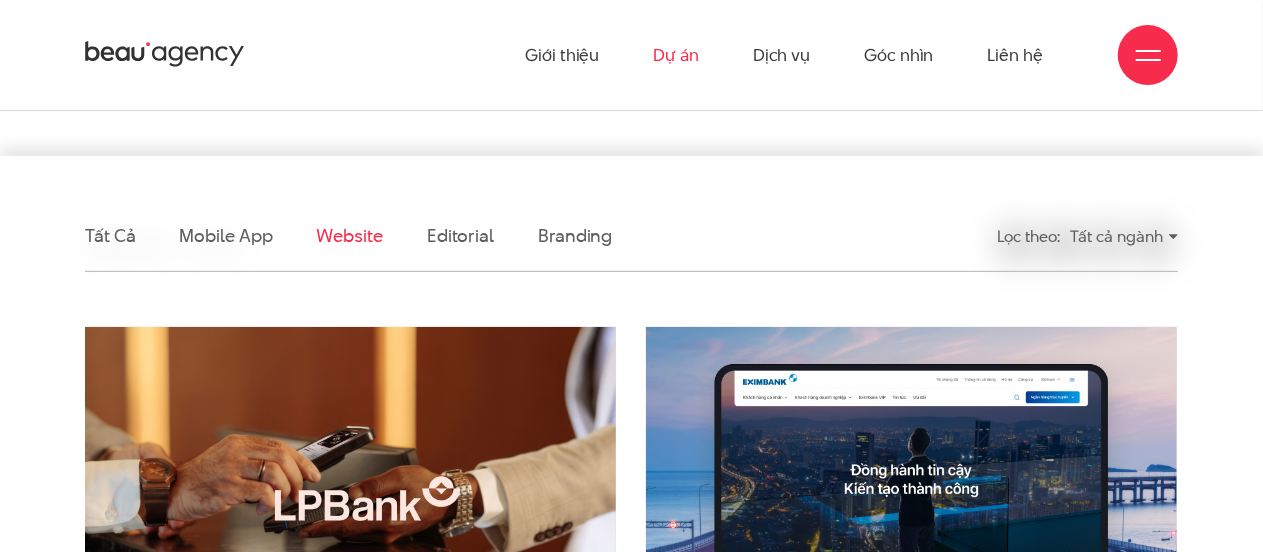click on "Tất cả ngành" at bounding box center [1124, 236] 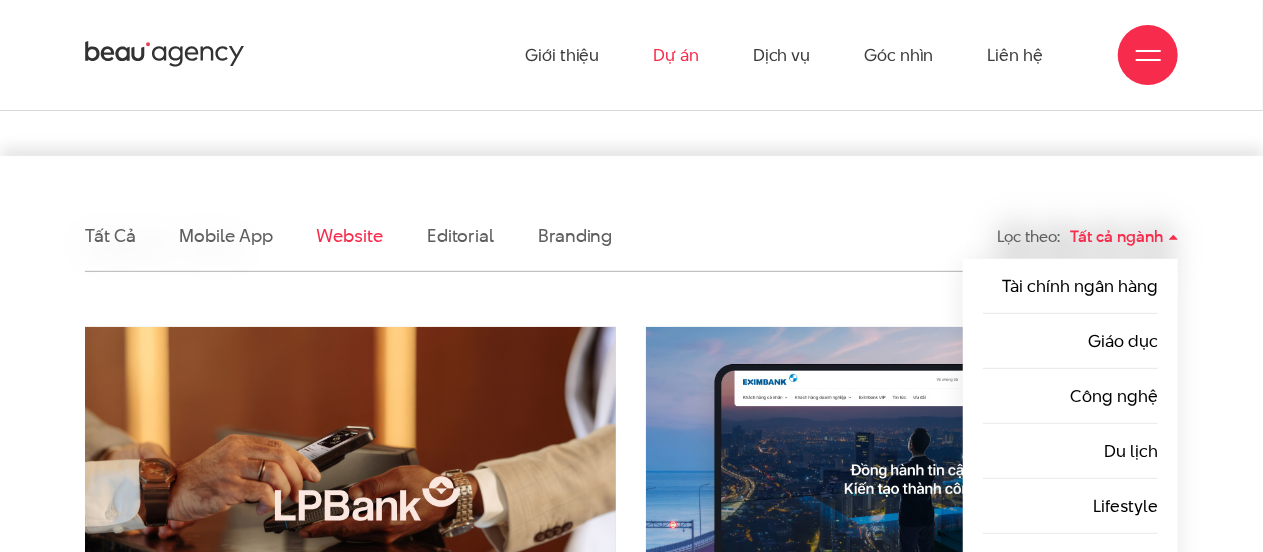 click on "Tất cả
Mobile app
Website
Editorial
Branding" at bounding box center [491, 236] 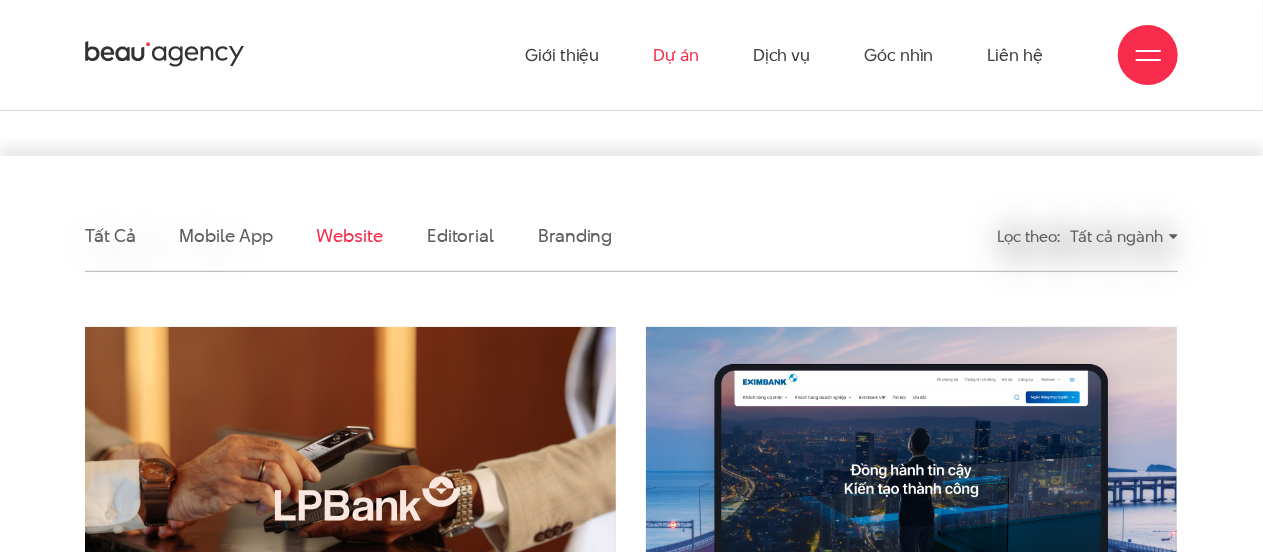 click on "Lọc theo:" at bounding box center [1028, 236] 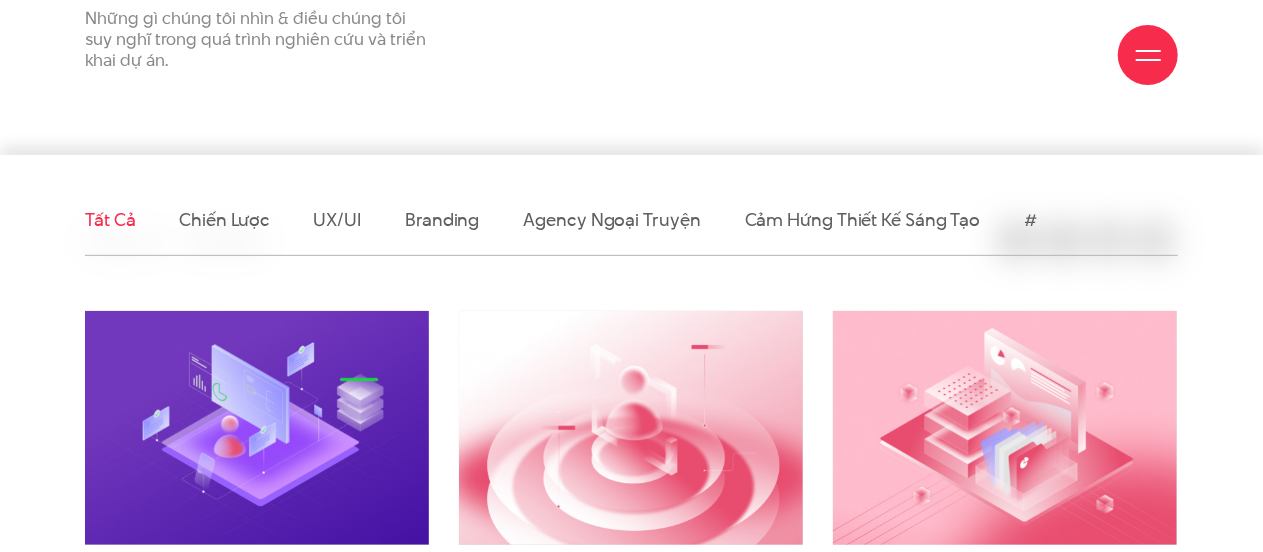 scroll, scrollTop: 500, scrollLeft: 0, axis: vertical 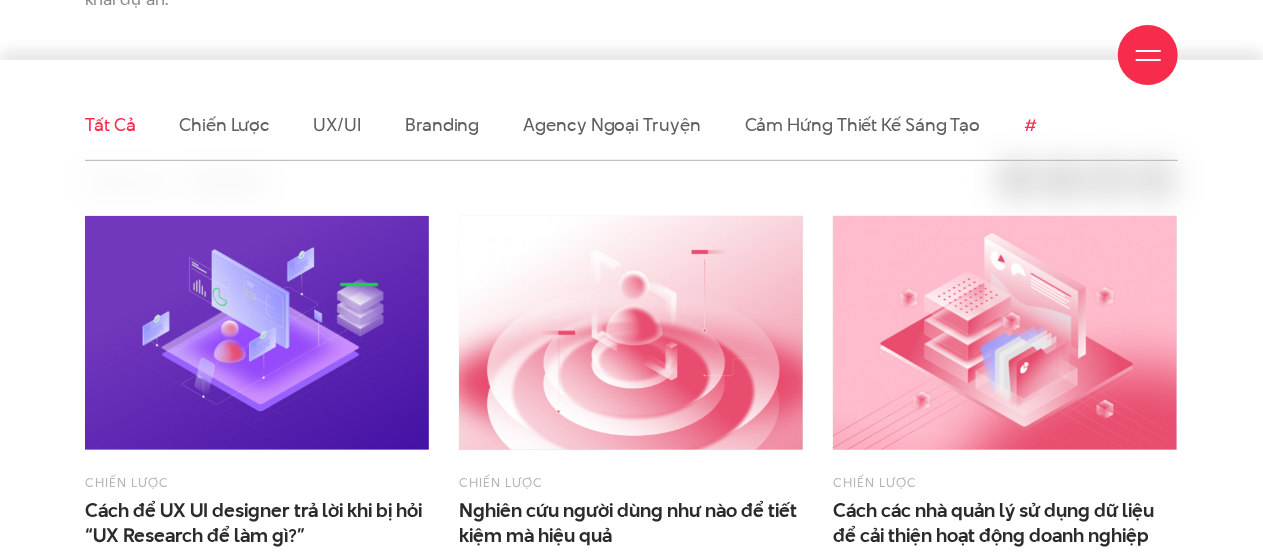 click on "#" at bounding box center [1030, 124] 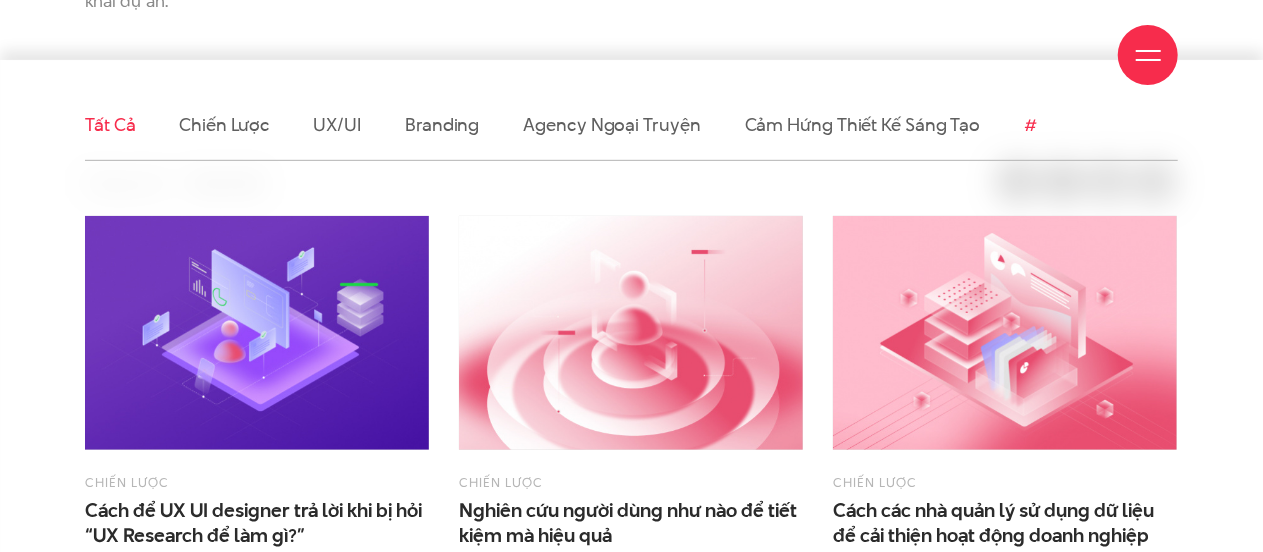 scroll, scrollTop: 590, scrollLeft: 0, axis: vertical 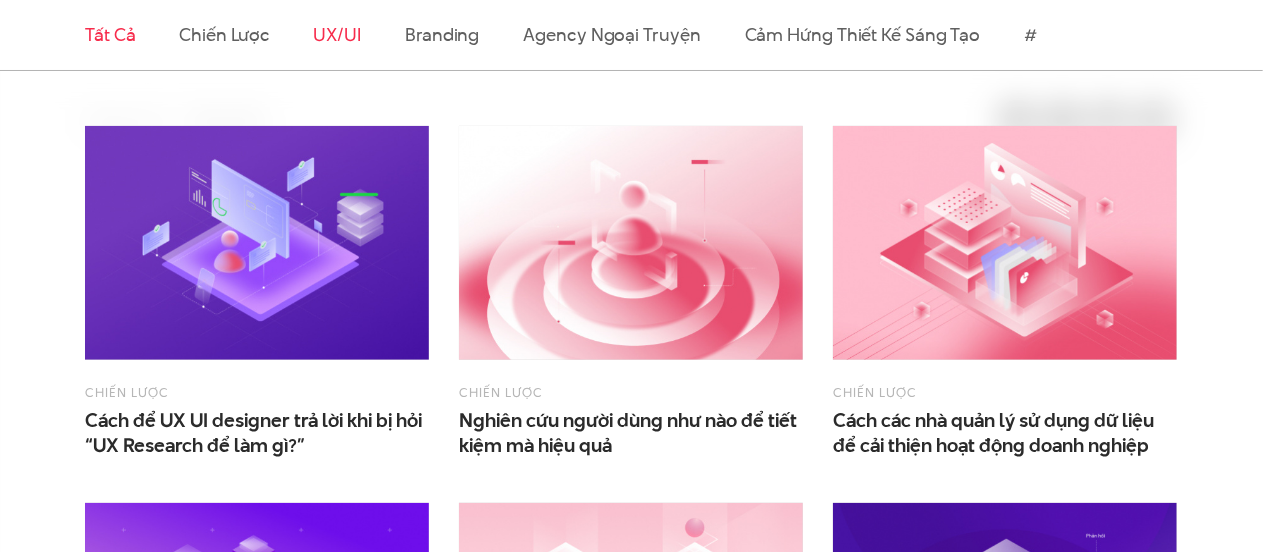 click on "UX/UI" at bounding box center (338, 34) 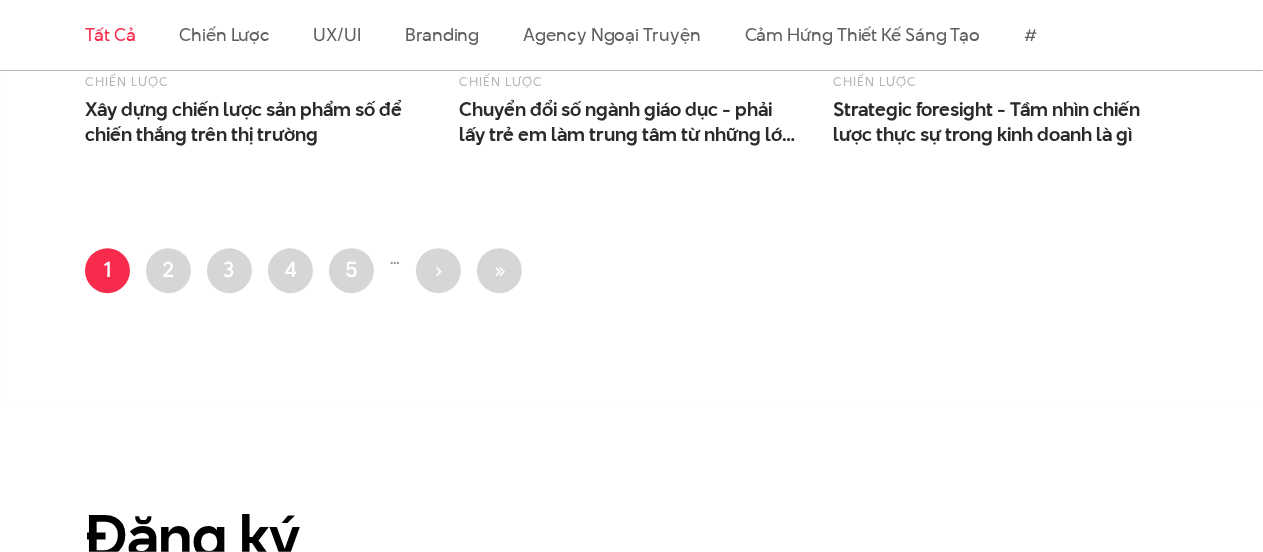 scroll, scrollTop: 2790, scrollLeft: 0, axis: vertical 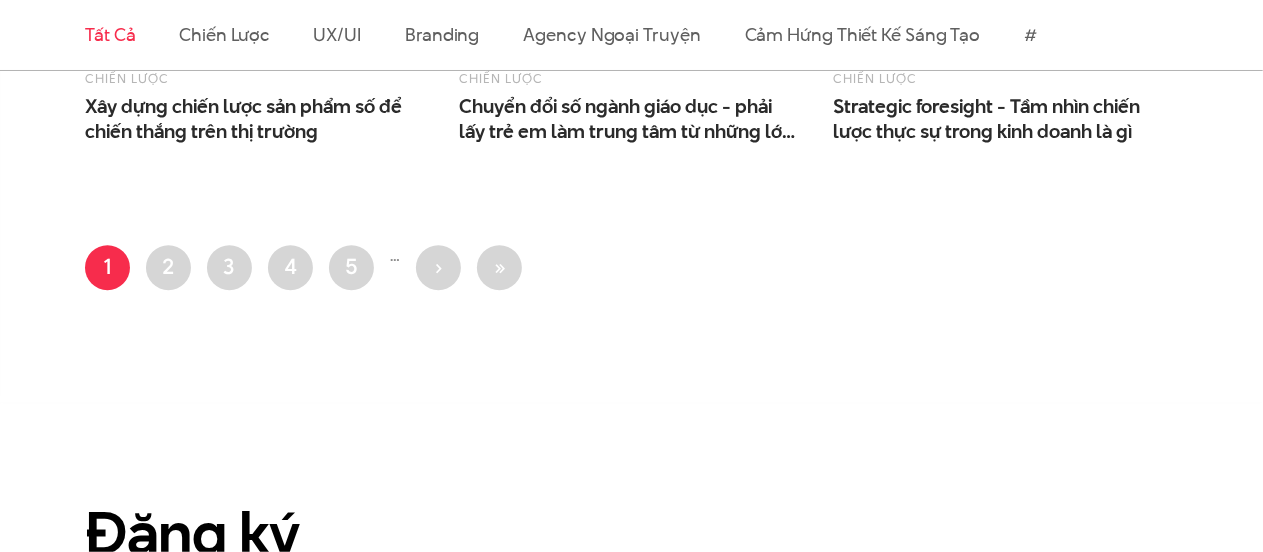 click on "…" at bounding box center [395, 255] 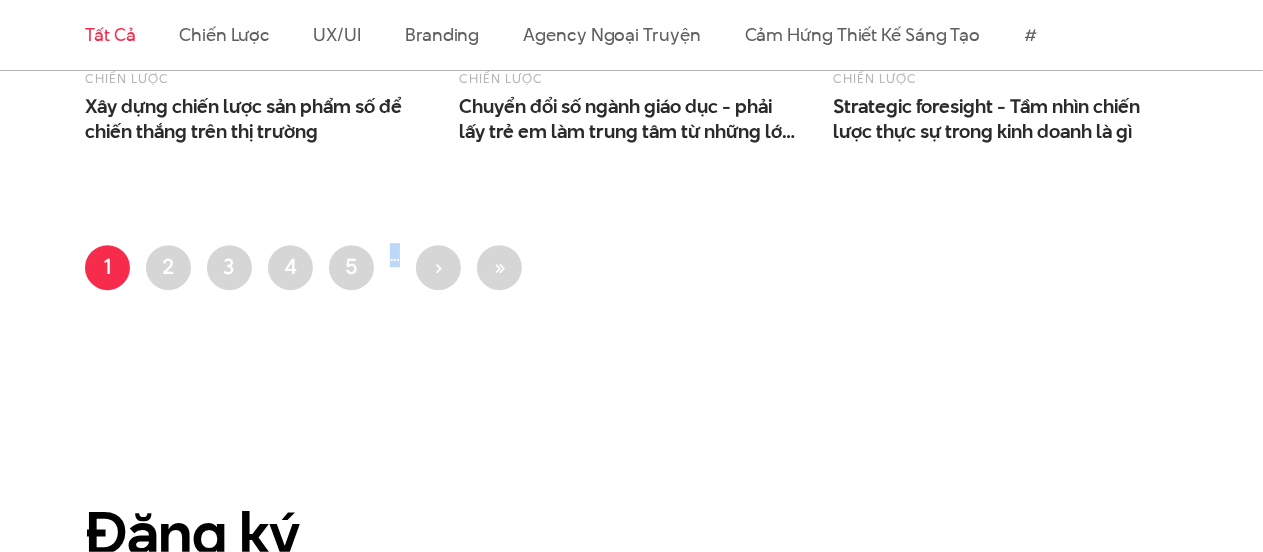 click on "…" at bounding box center [395, 255] 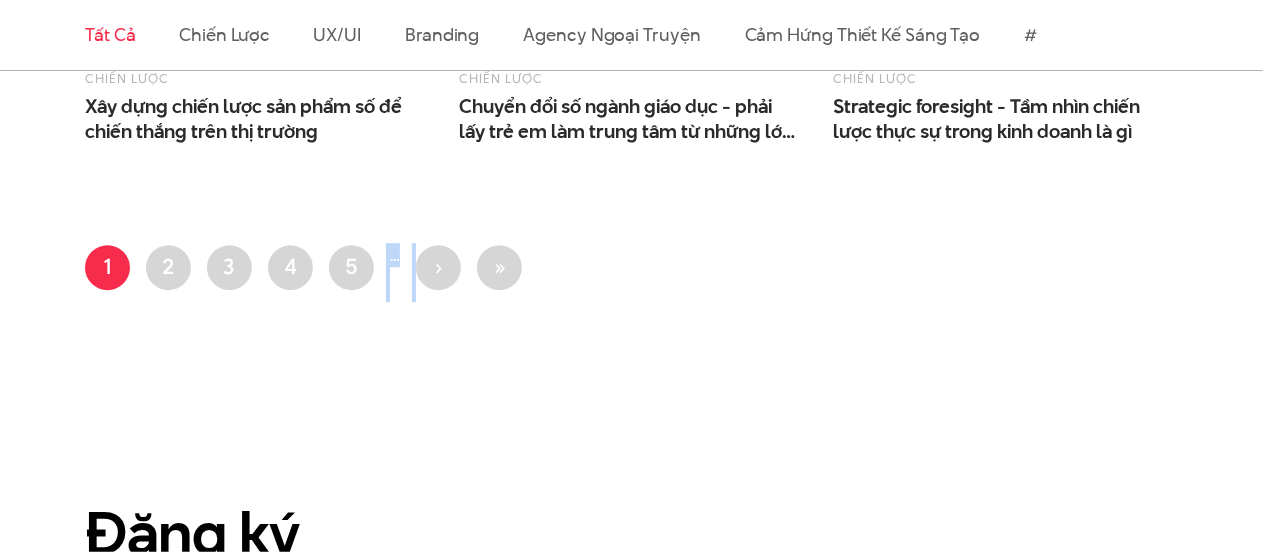 click on "…" at bounding box center [395, 255] 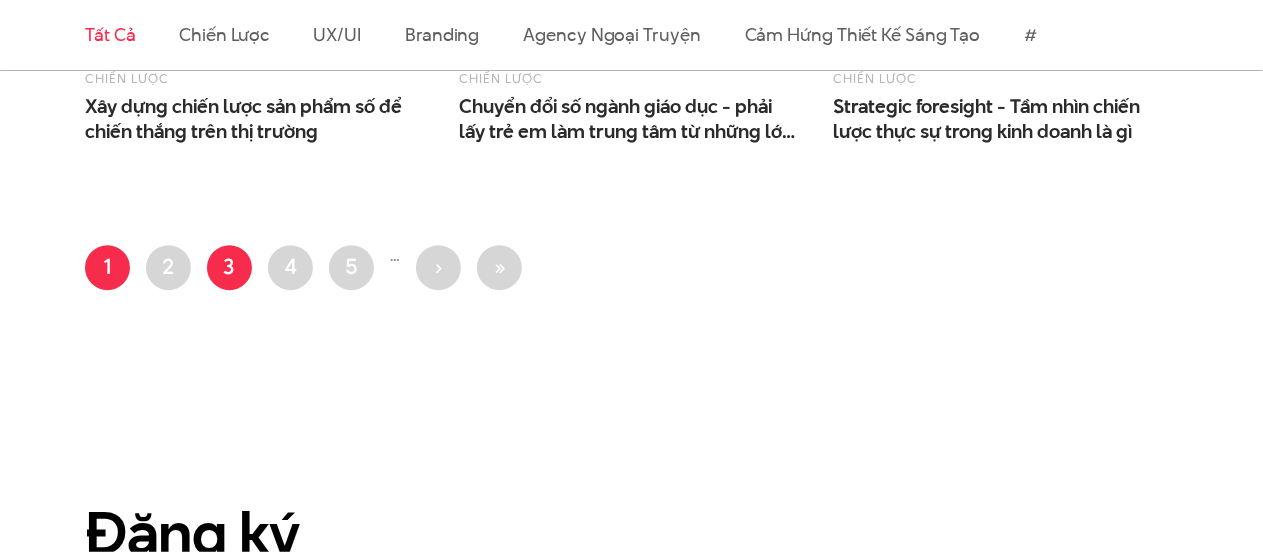 click on "Trang
3" at bounding box center [229, 267] 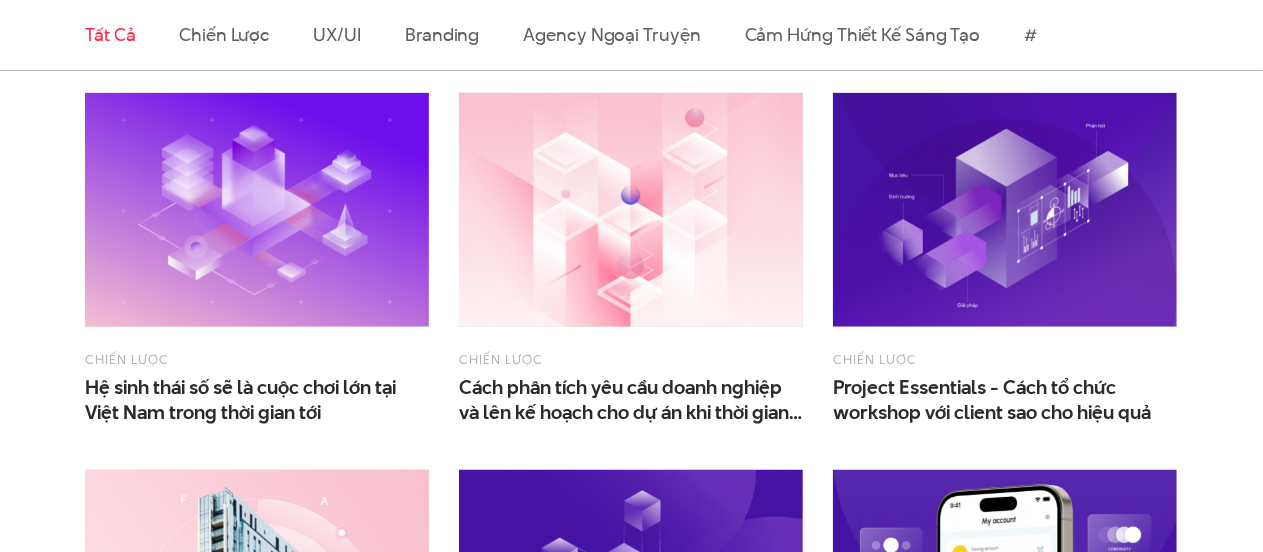 scroll, scrollTop: 400, scrollLeft: 0, axis: vertical 